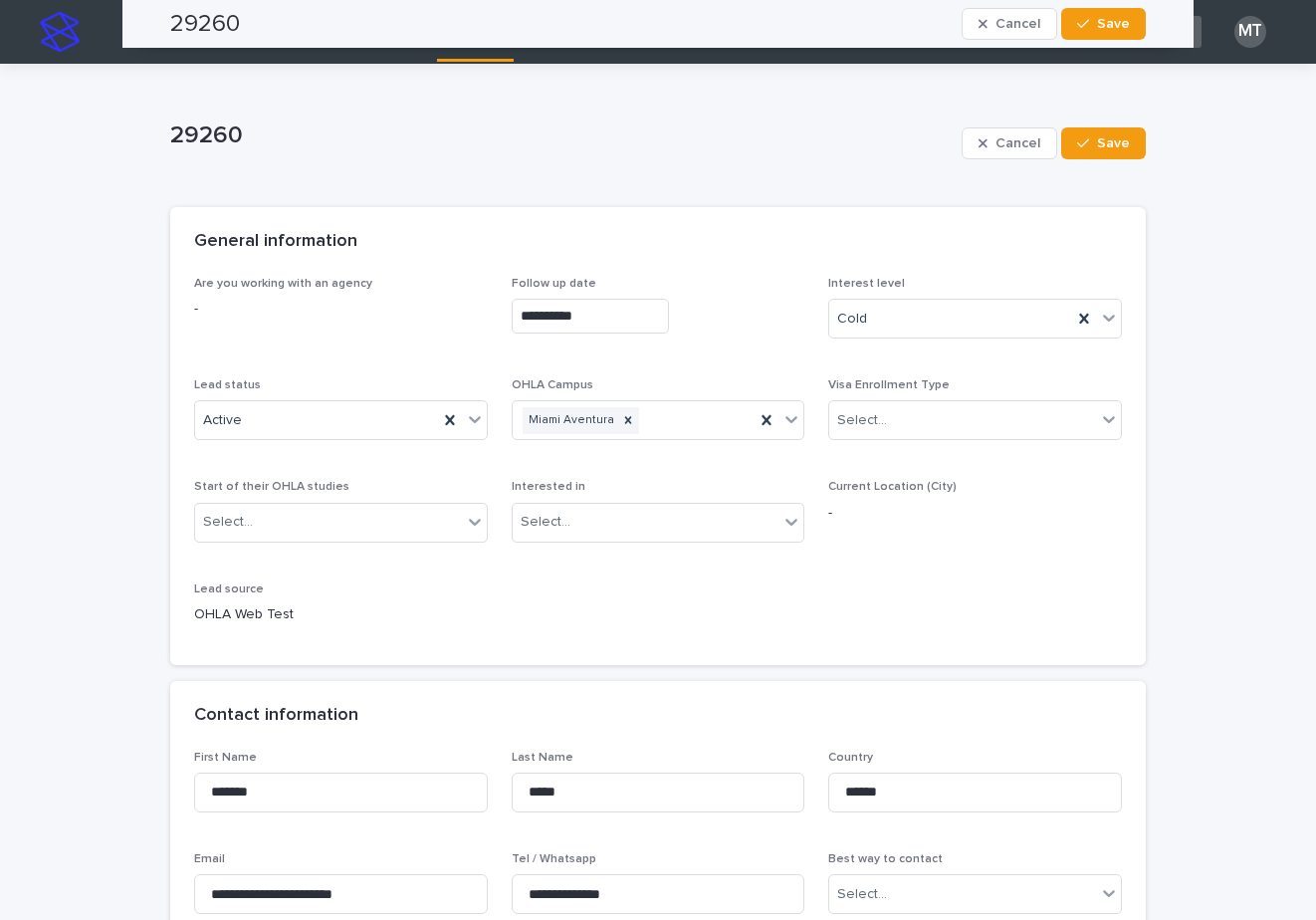 scroll, scrollTop: 0, scrollLeft: 0, axis: both 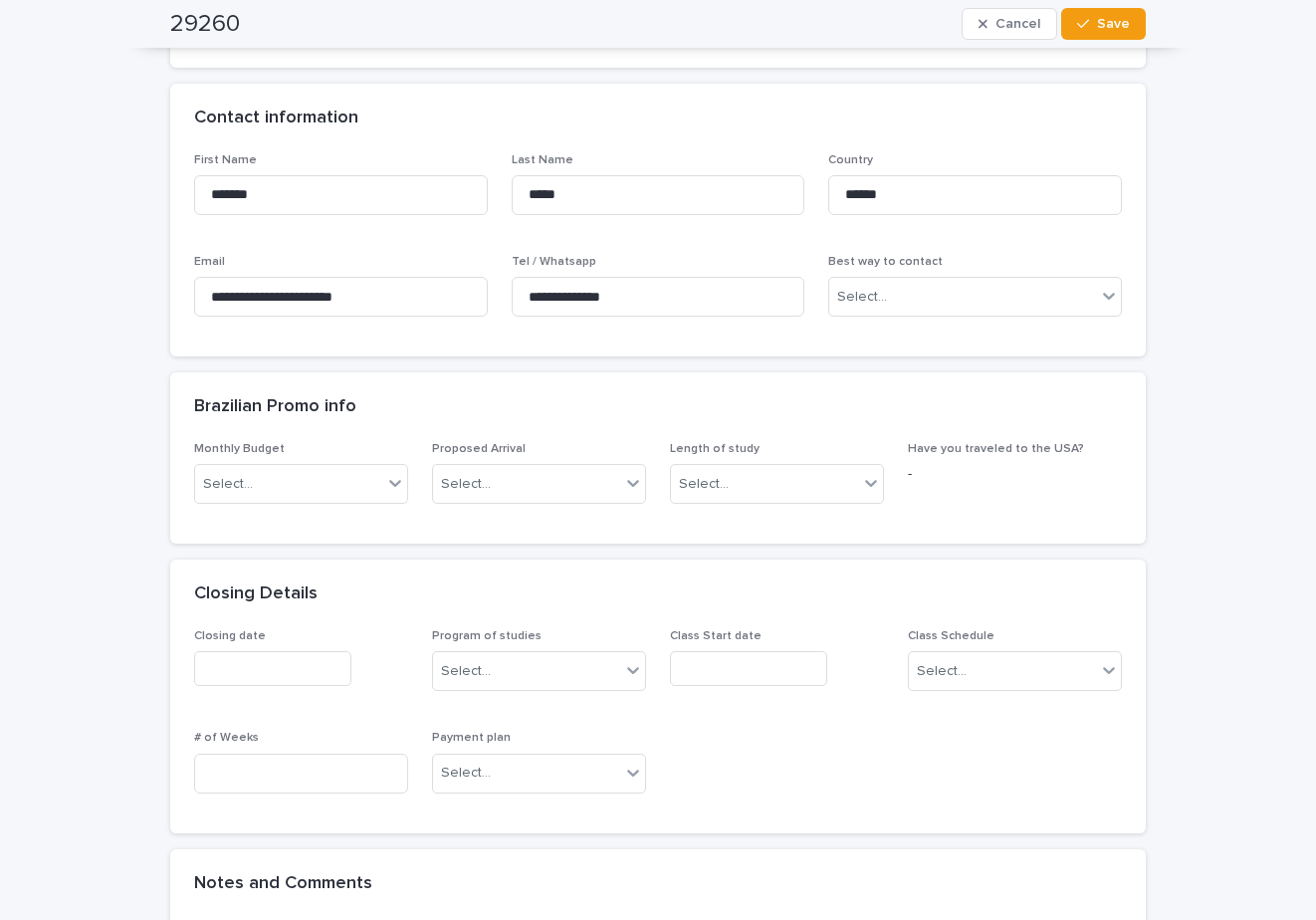 click on "Contact information" at bounding box center [658, 118] 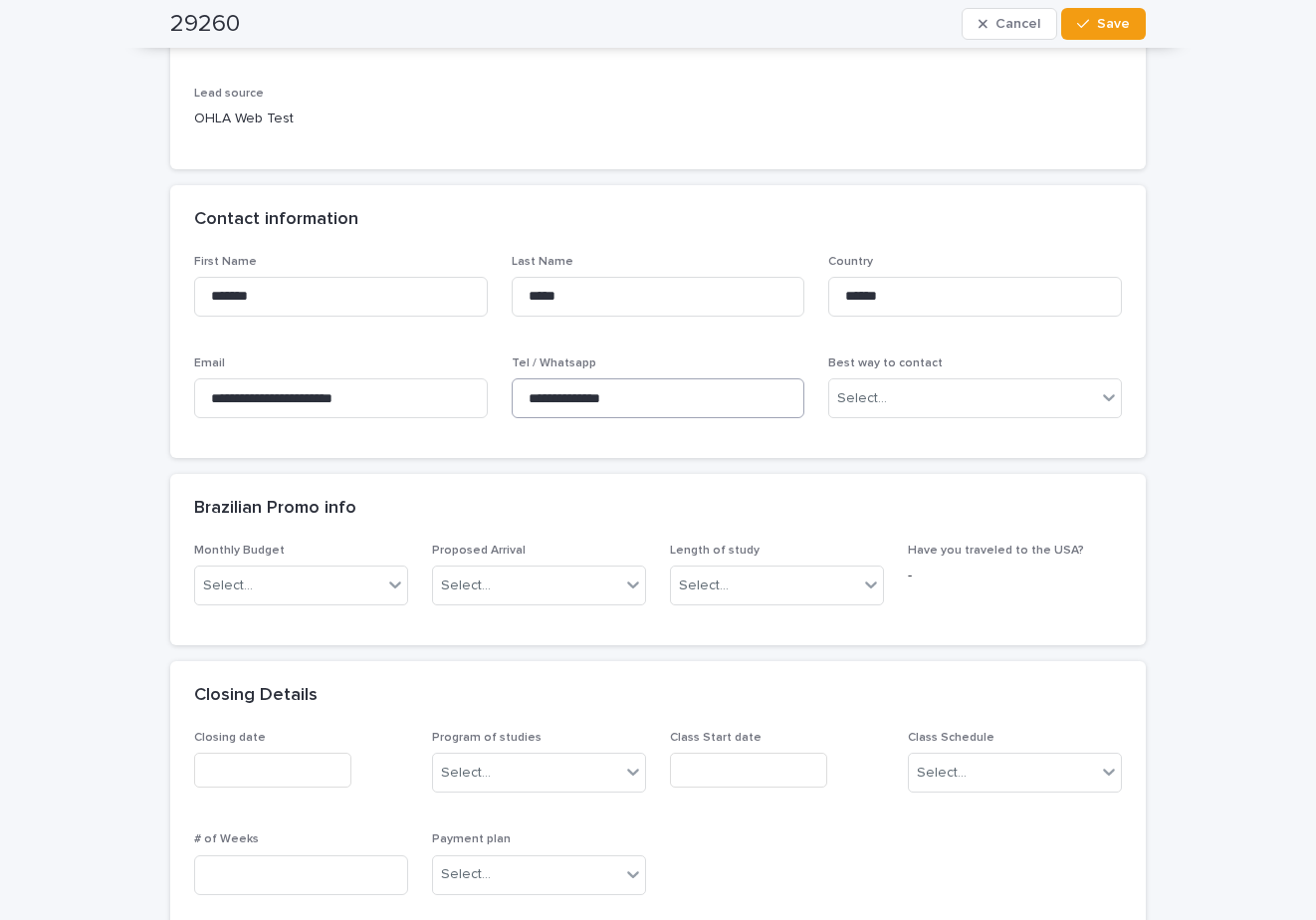 scroll, scrollTop: 488, scrollLeft: 0, axis: vertical 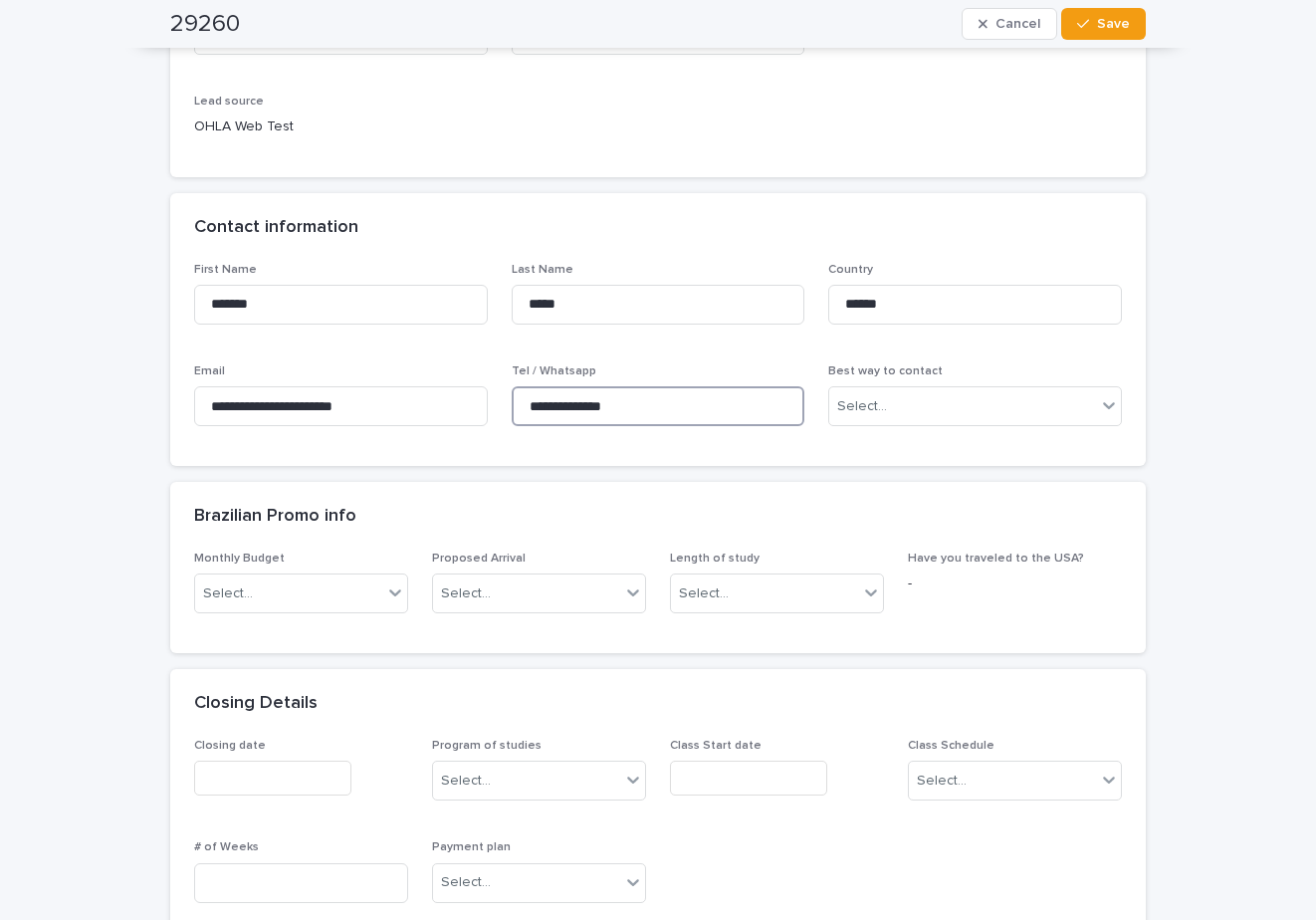 drag, startPoint x: 646, startPoint y: 409, endPoint x: 523, endPoint y: 384, distance: 125.514939 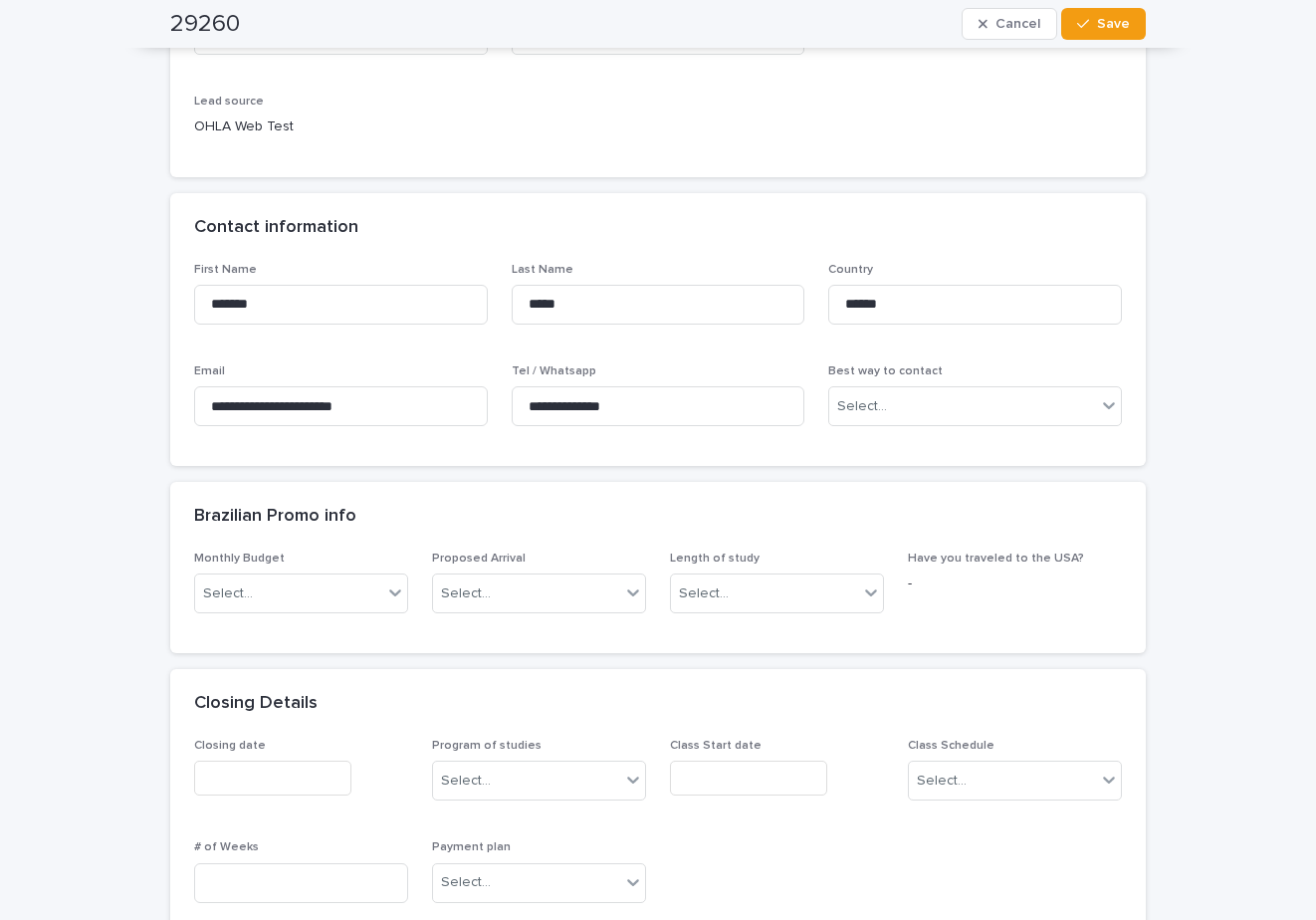 click on "**********" at bounding box center [658, 841] 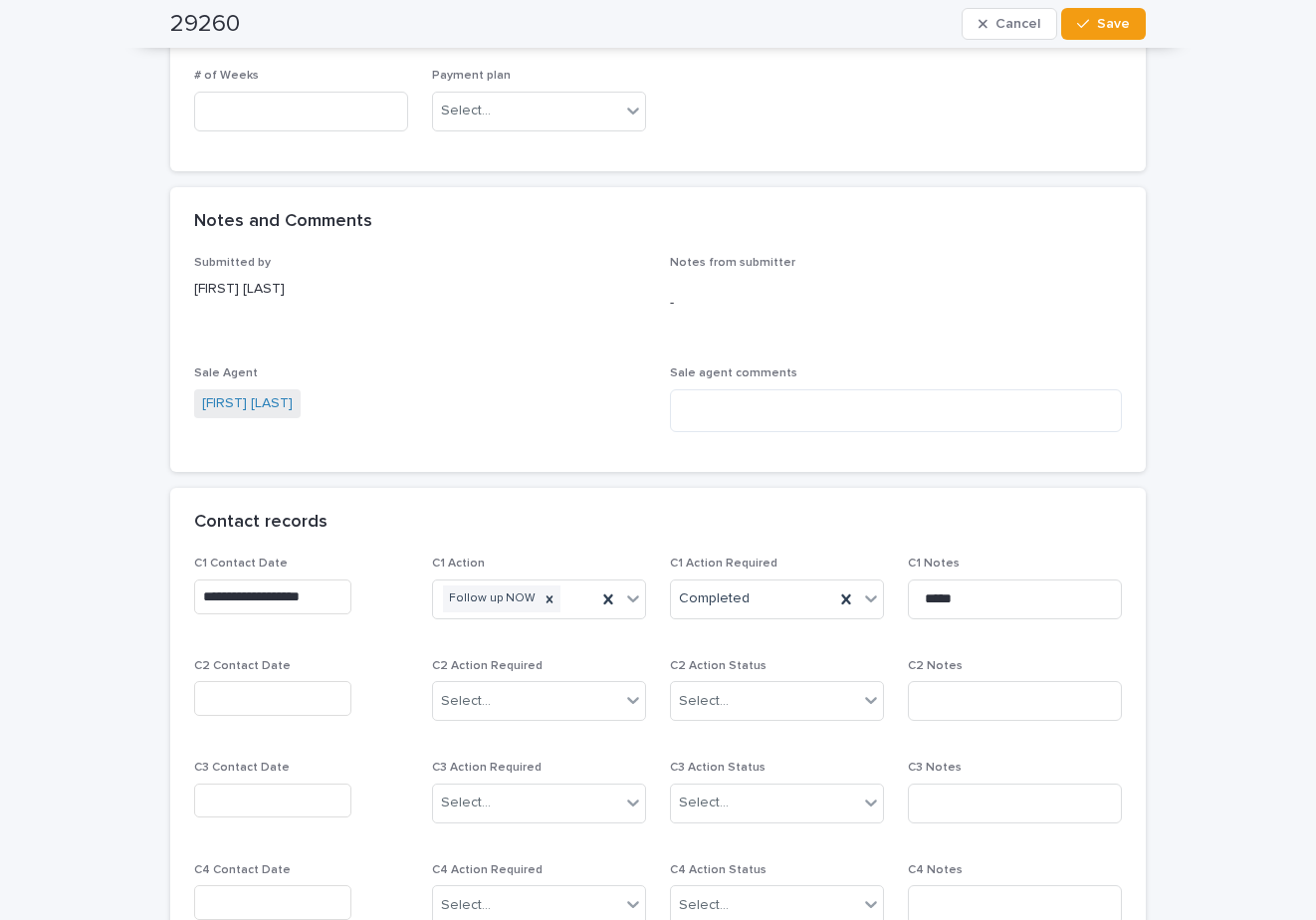 scroll, scrollTop: 1583, scrollLeft: 0, axis: vertical 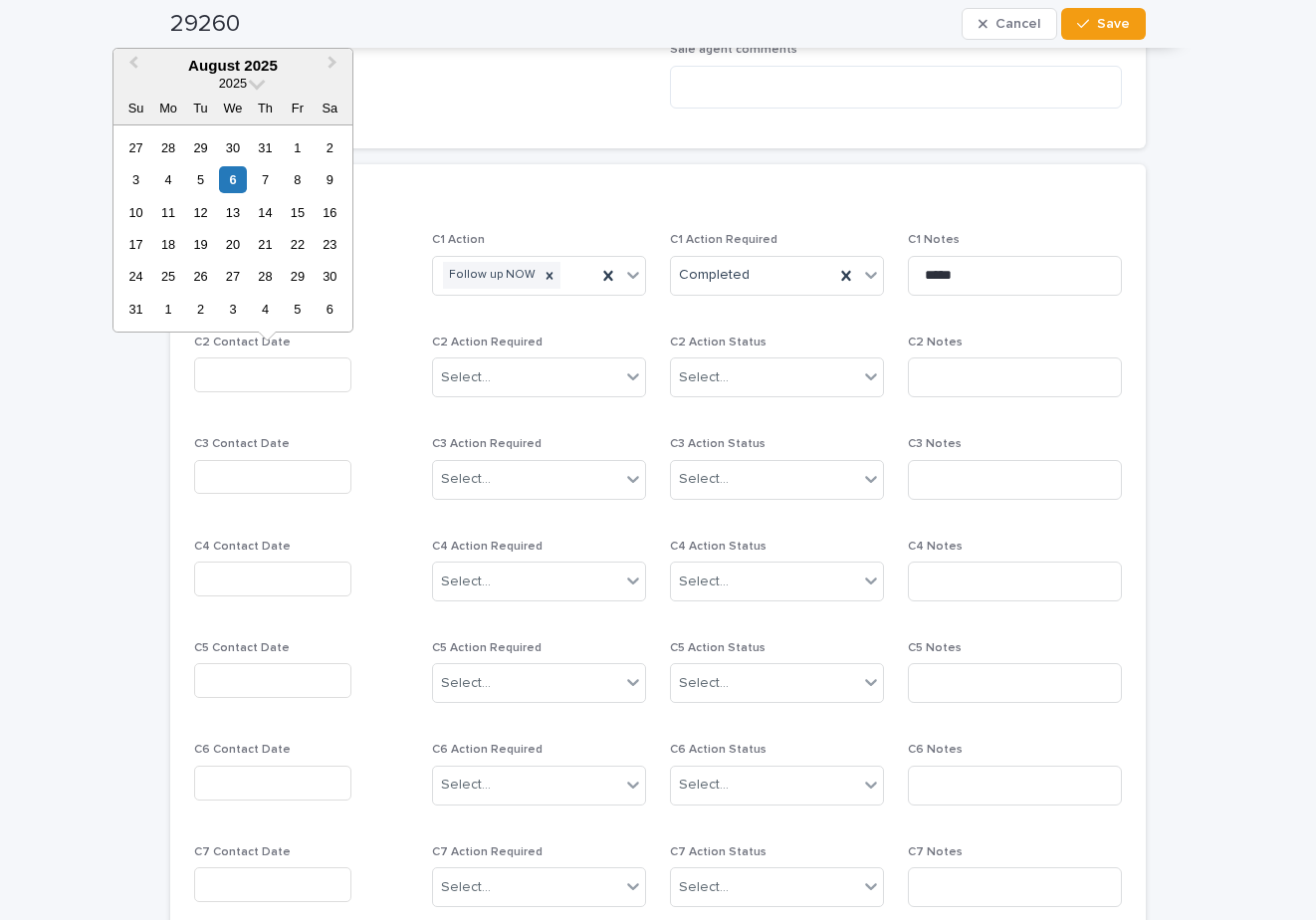 click at bounding box center (273, 374) 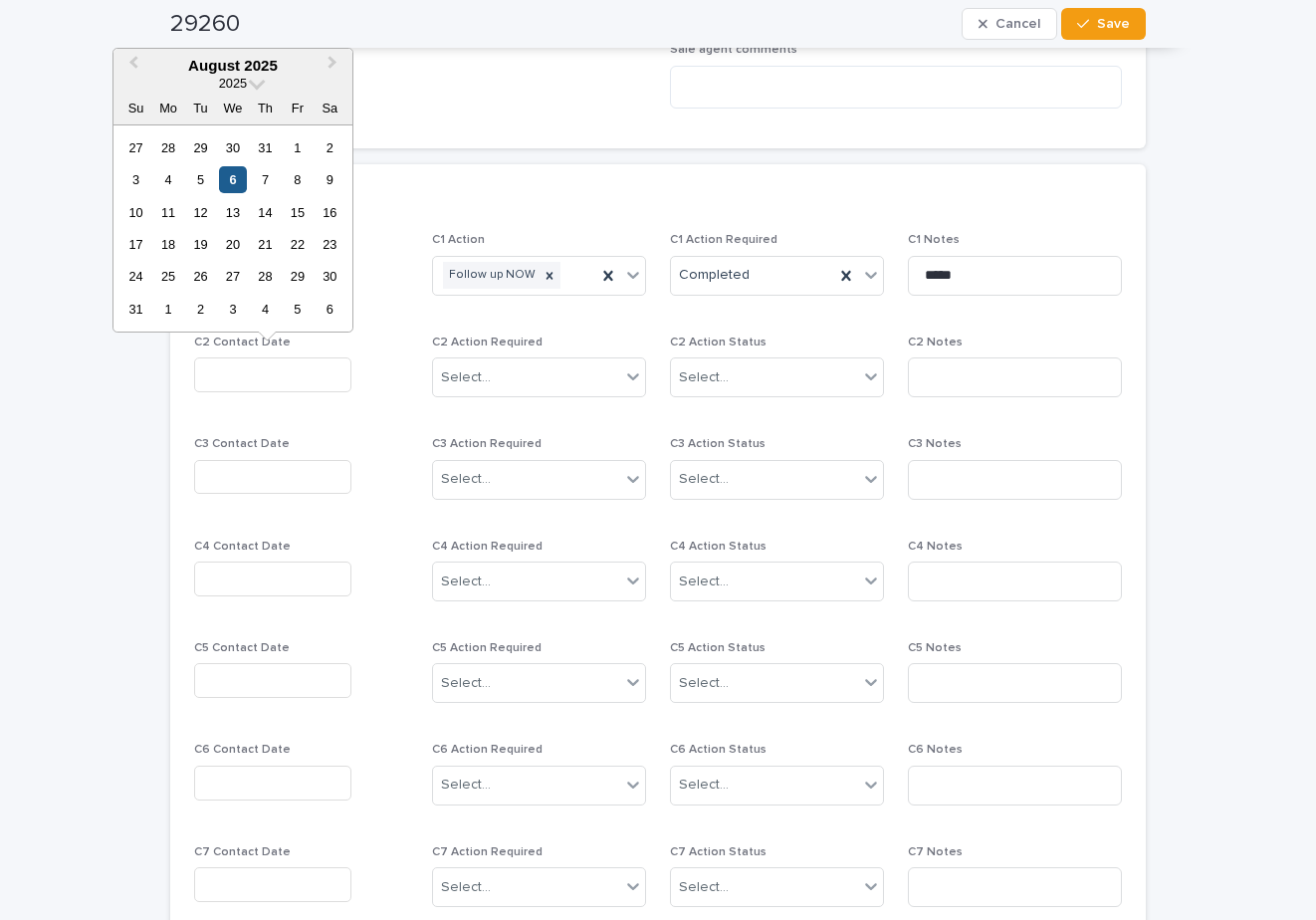 click on "6" at bounding box center (232, 179) 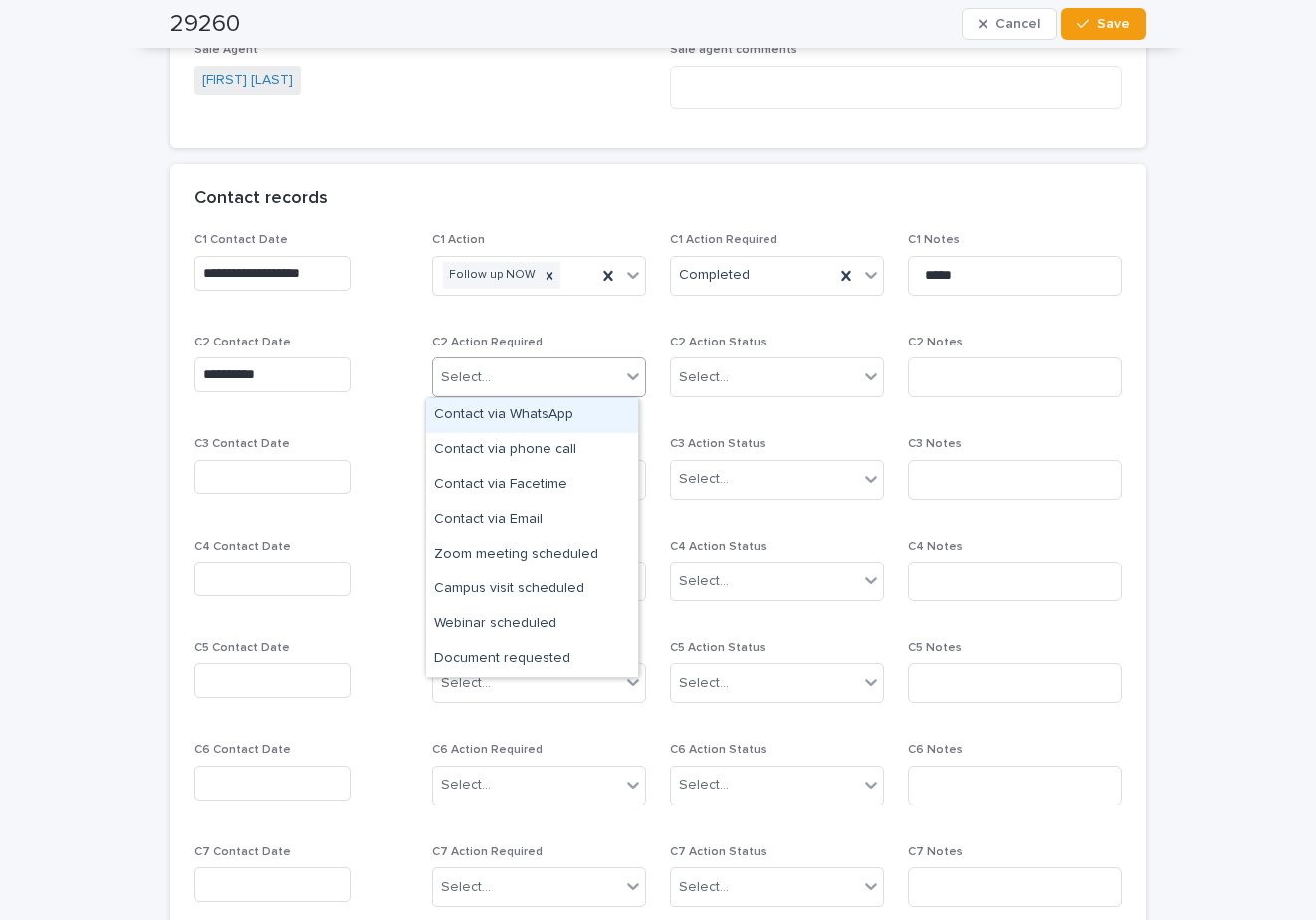 drag, startPoint x: 446, startPoint y: 367, endPoint x: 466, endPoint y: 370, distance: 20.22375 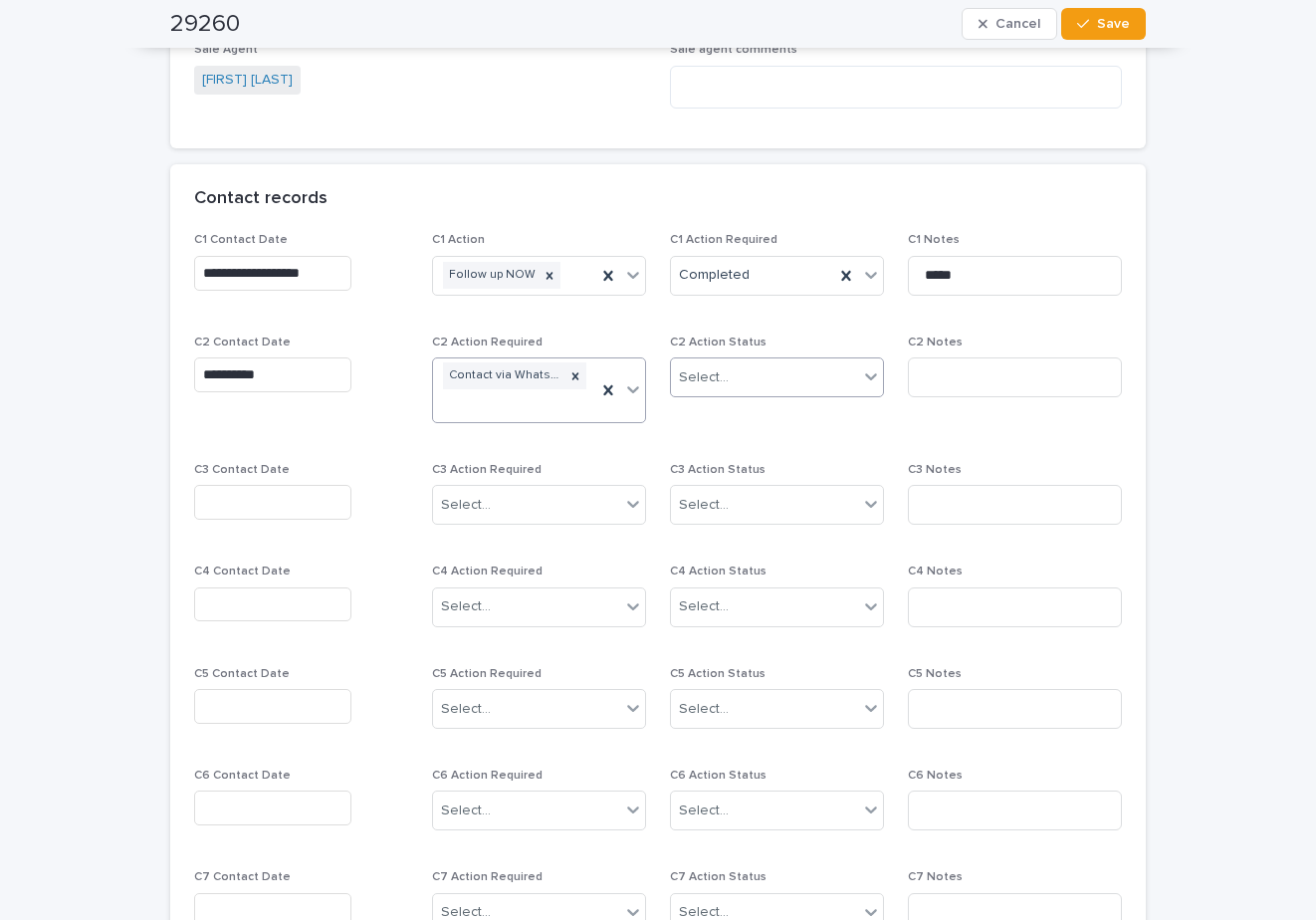 click on "Select..." at bounding box center [704, 377] 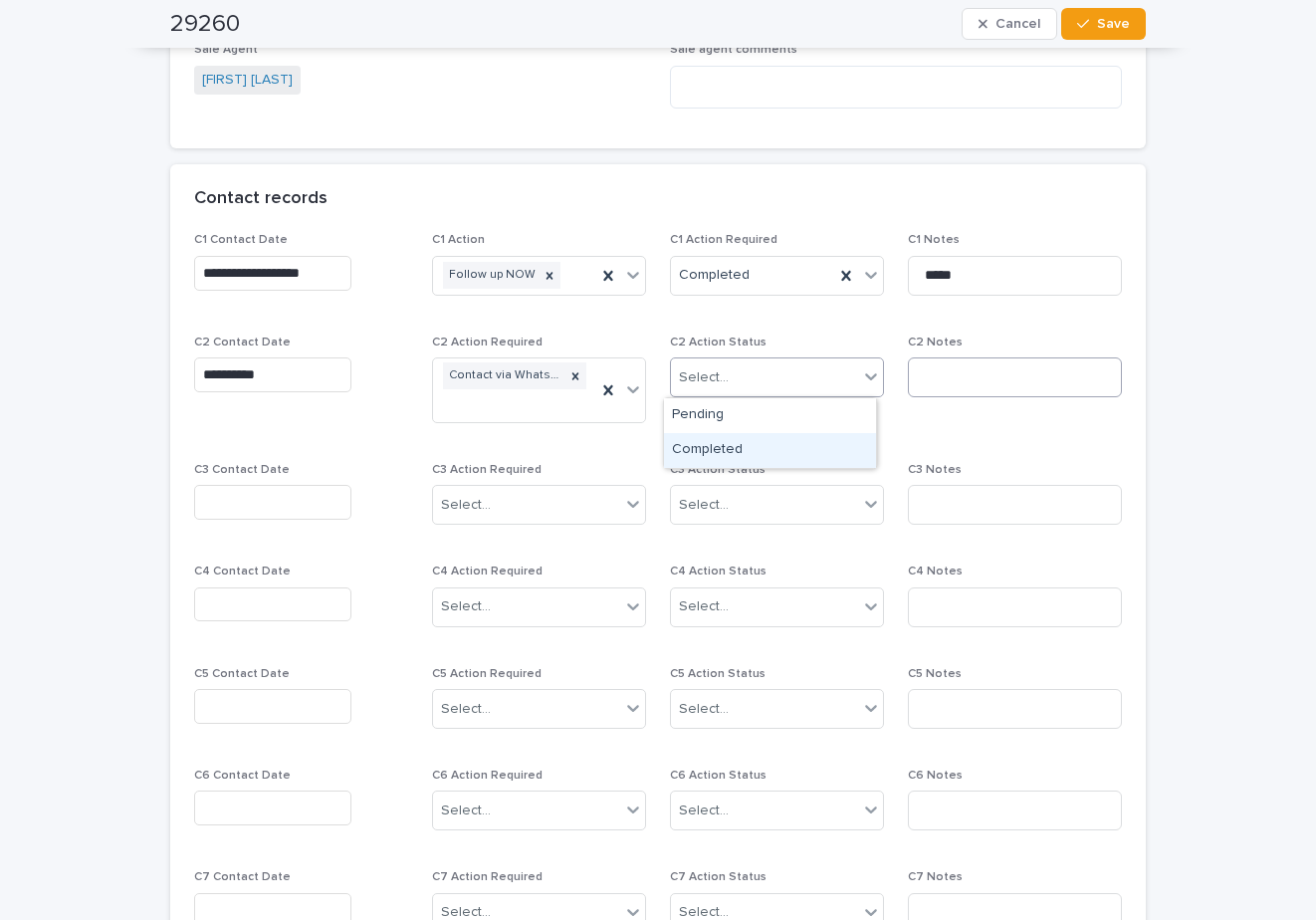 drag, startPoint x: 752, startPoint y: 455, endPoint x: 975, endPoint y: 386, distance: 233.43093 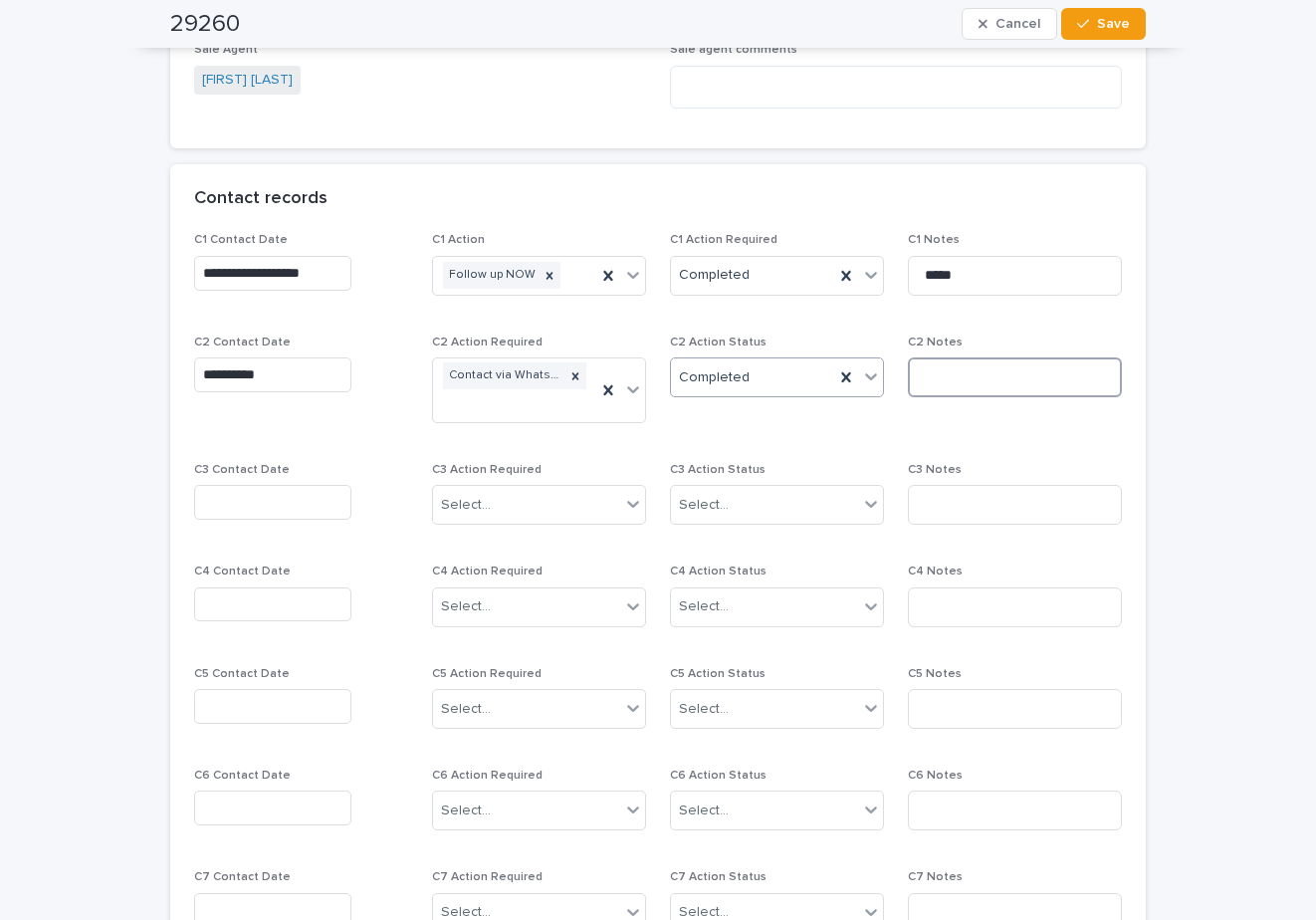 click at bounding box center [1014, 377] 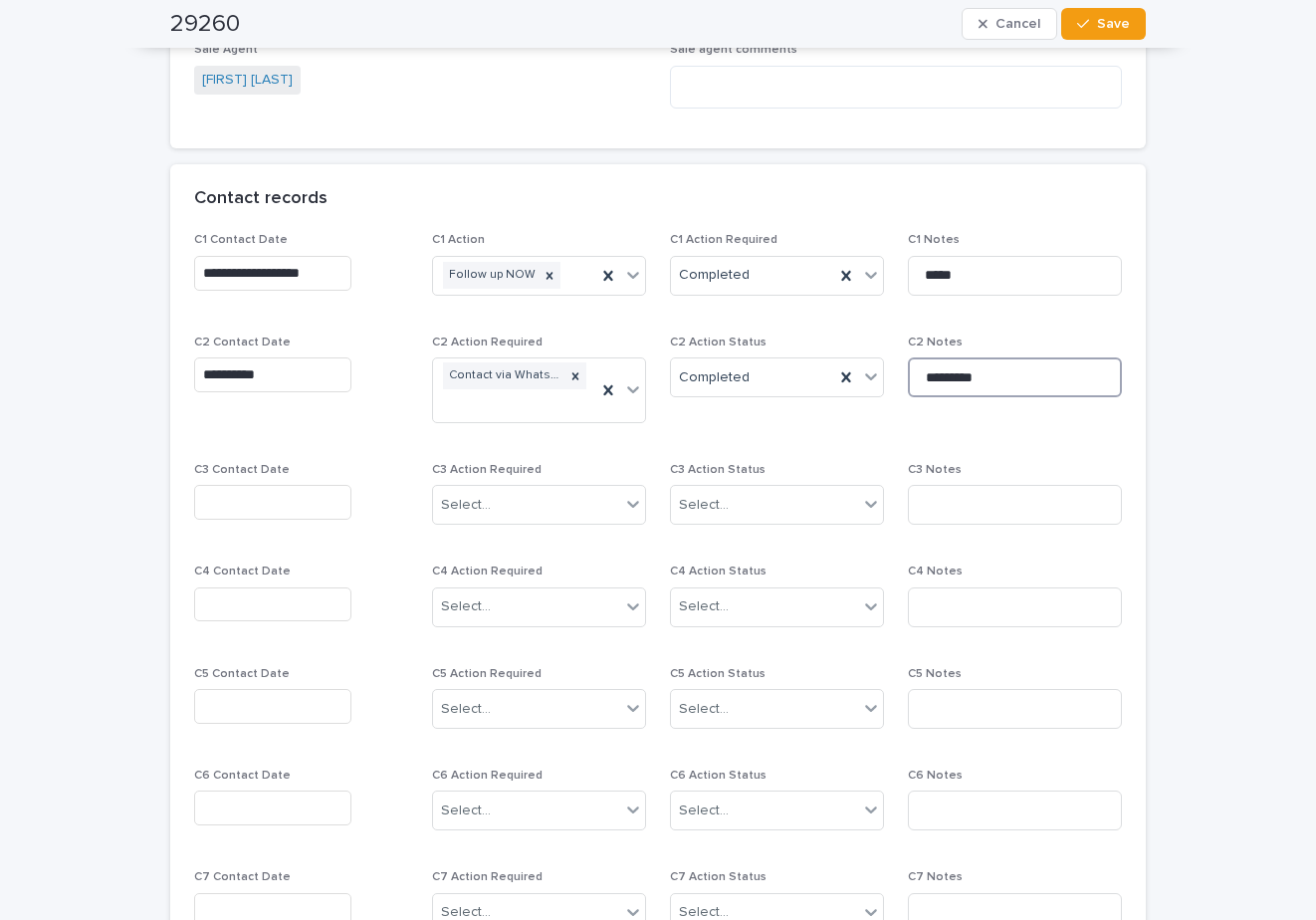 type on "*********" 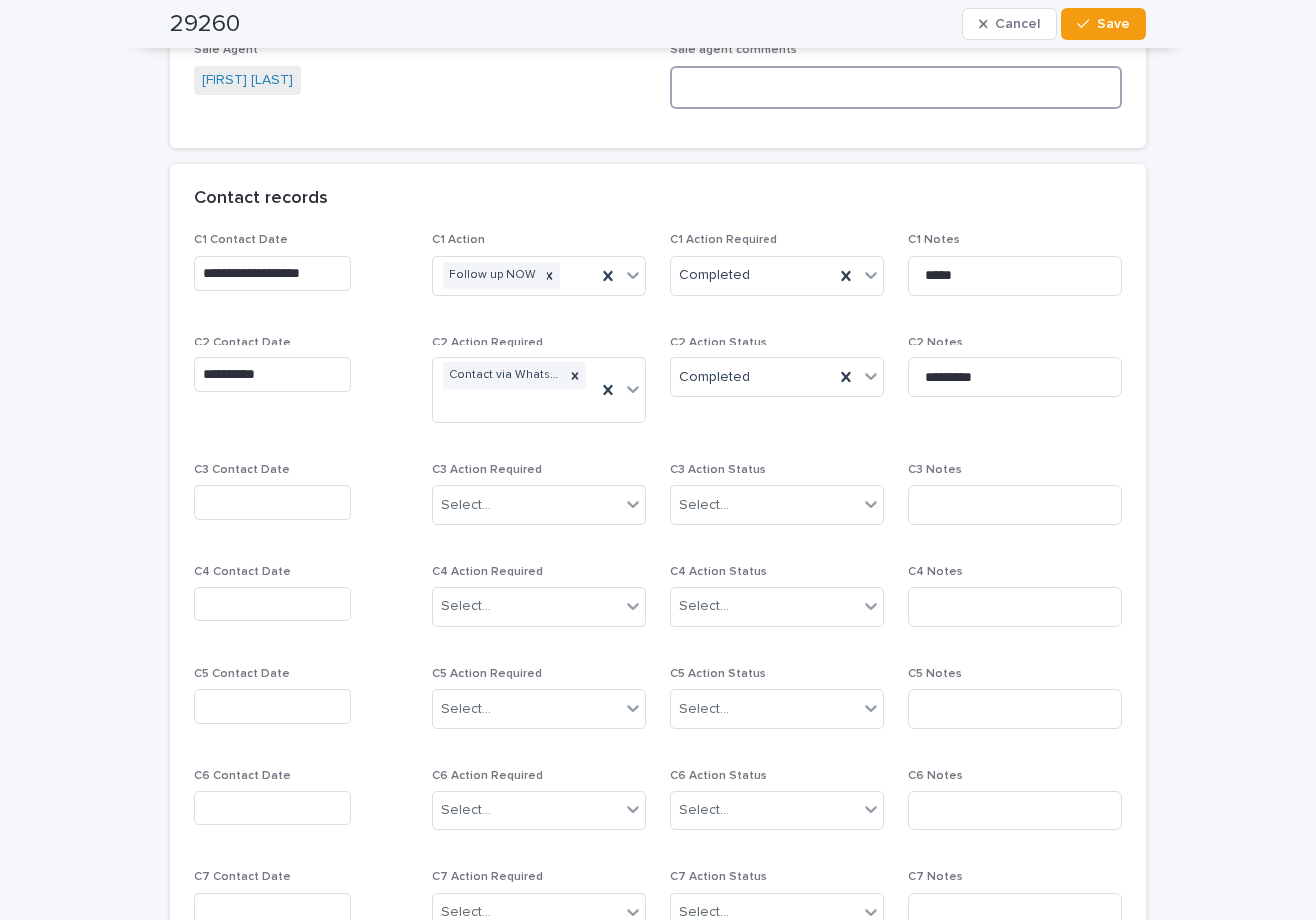 click at bounding box center [896, 87] 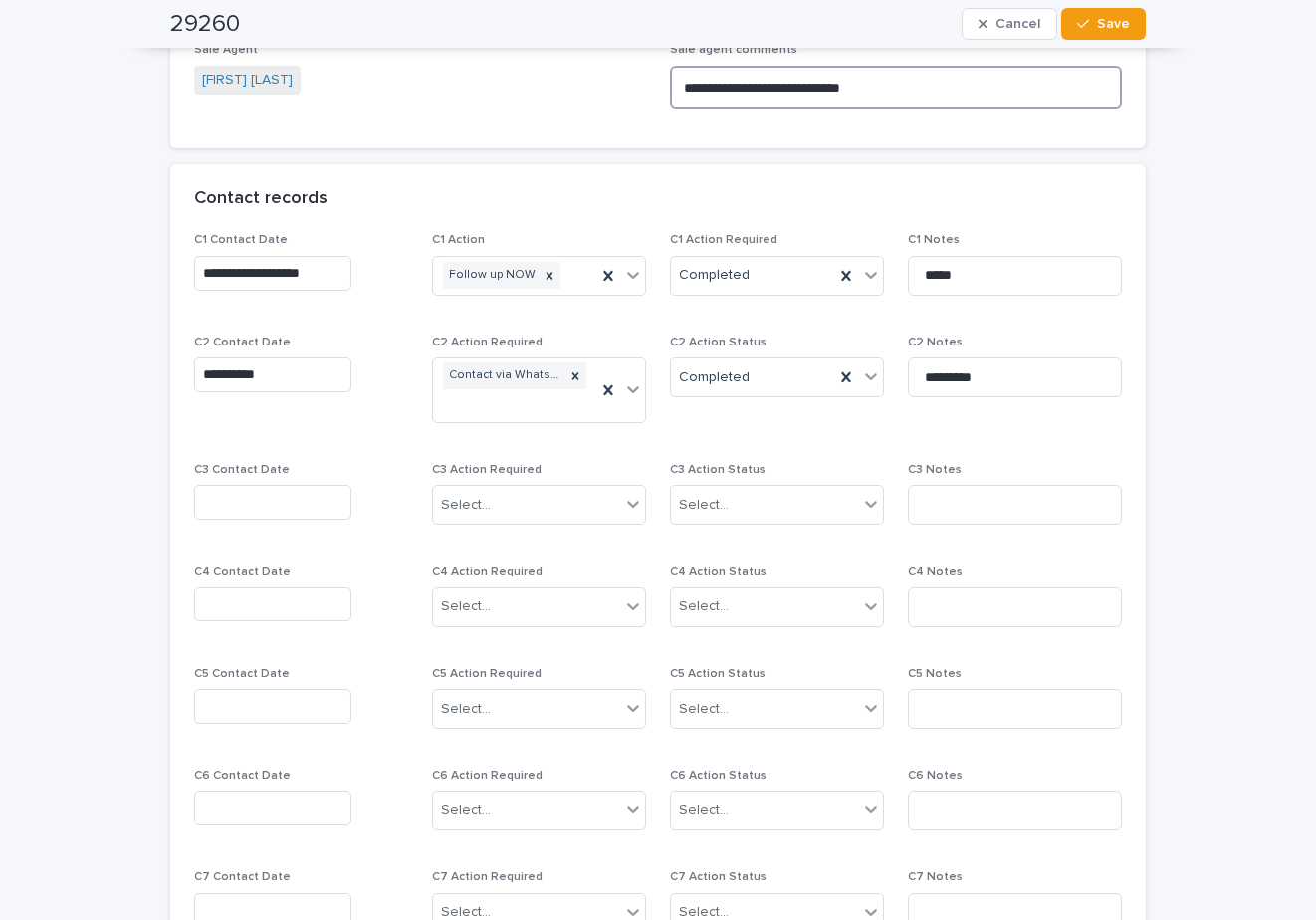 type on "**********" 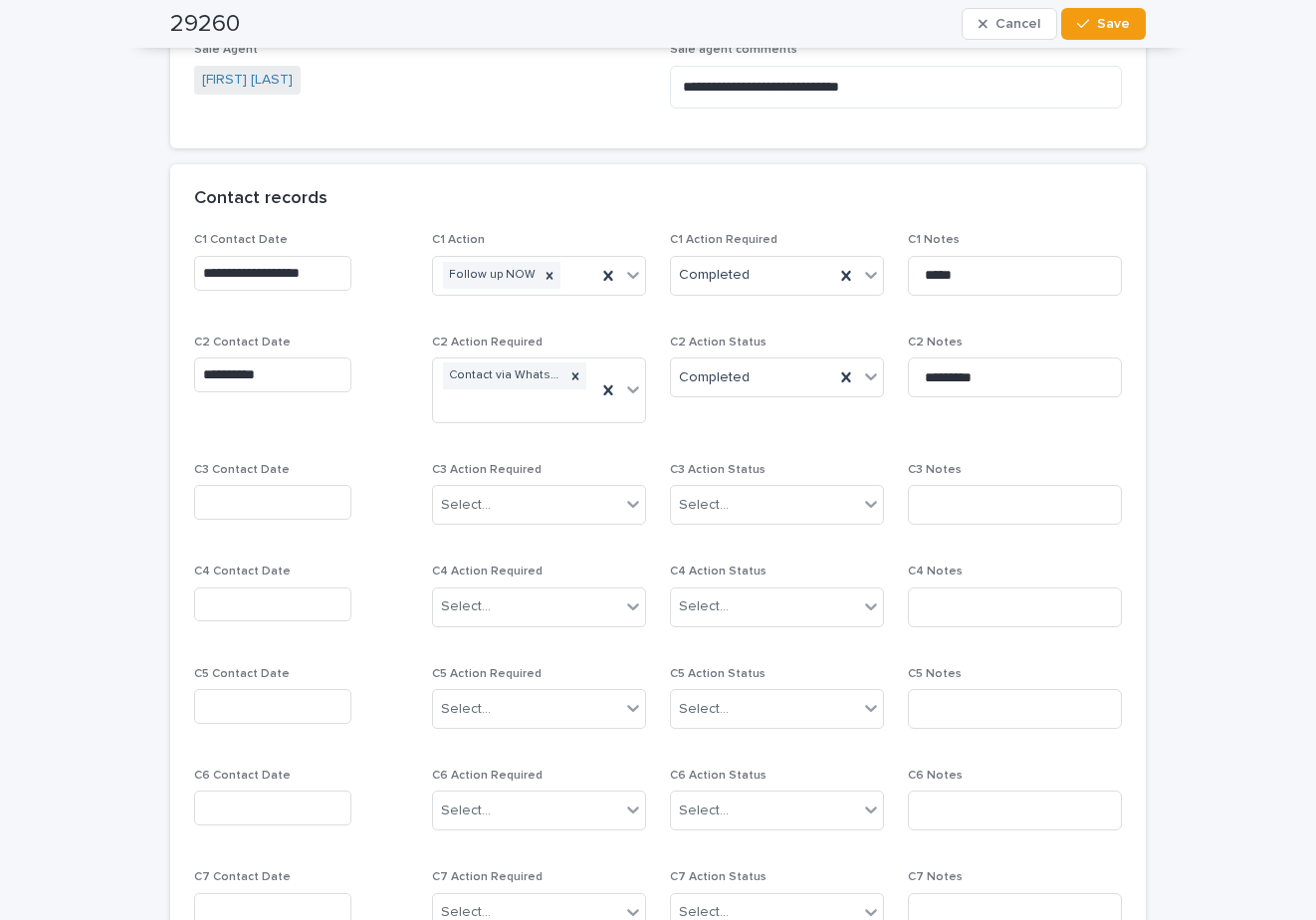 click on "**********" at bounding box center [658, -216] 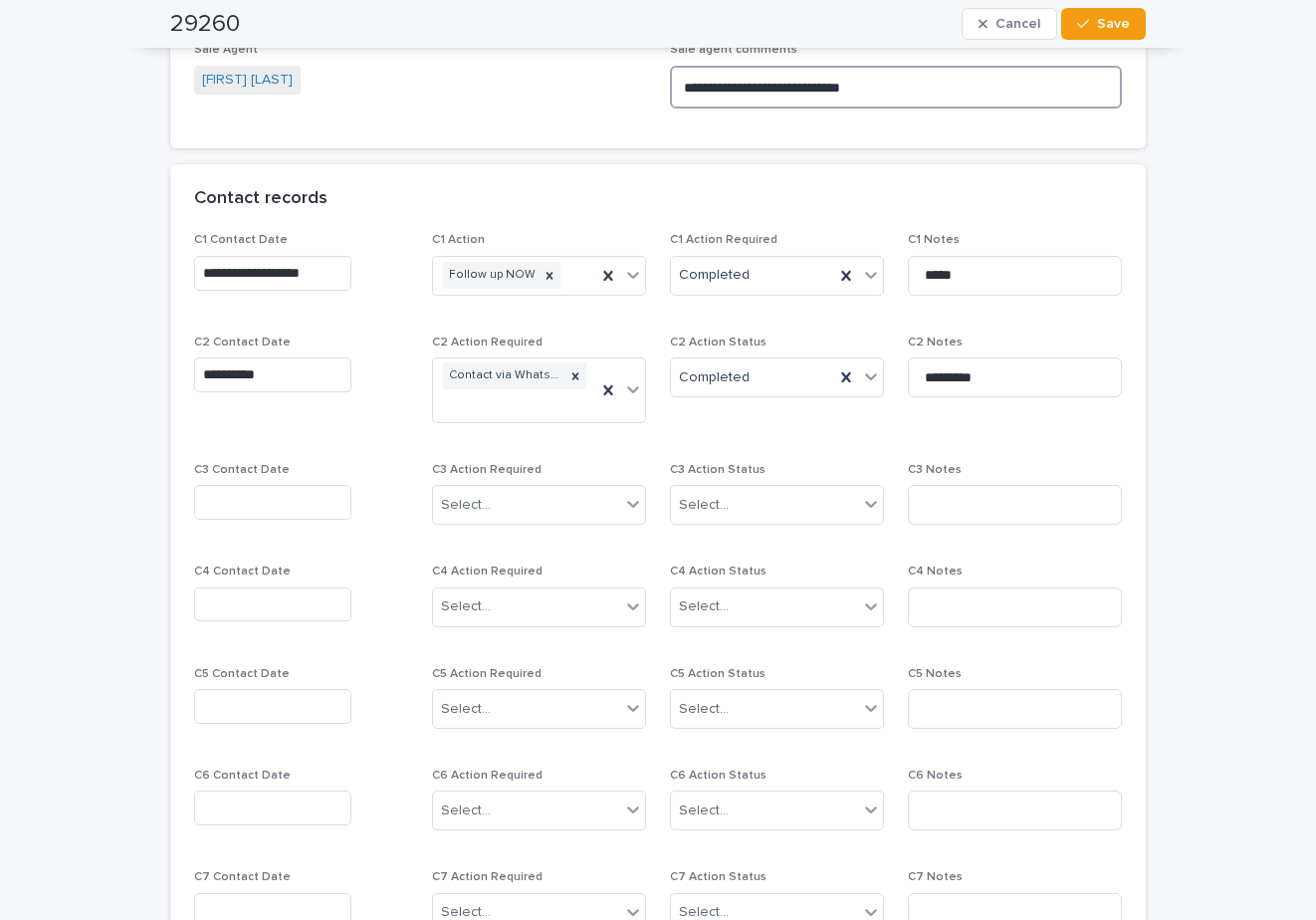 drag, startPoint x: 891, startPoint y: 91, endPoint x: 504, endPoint y: 81, distance: 387.1292 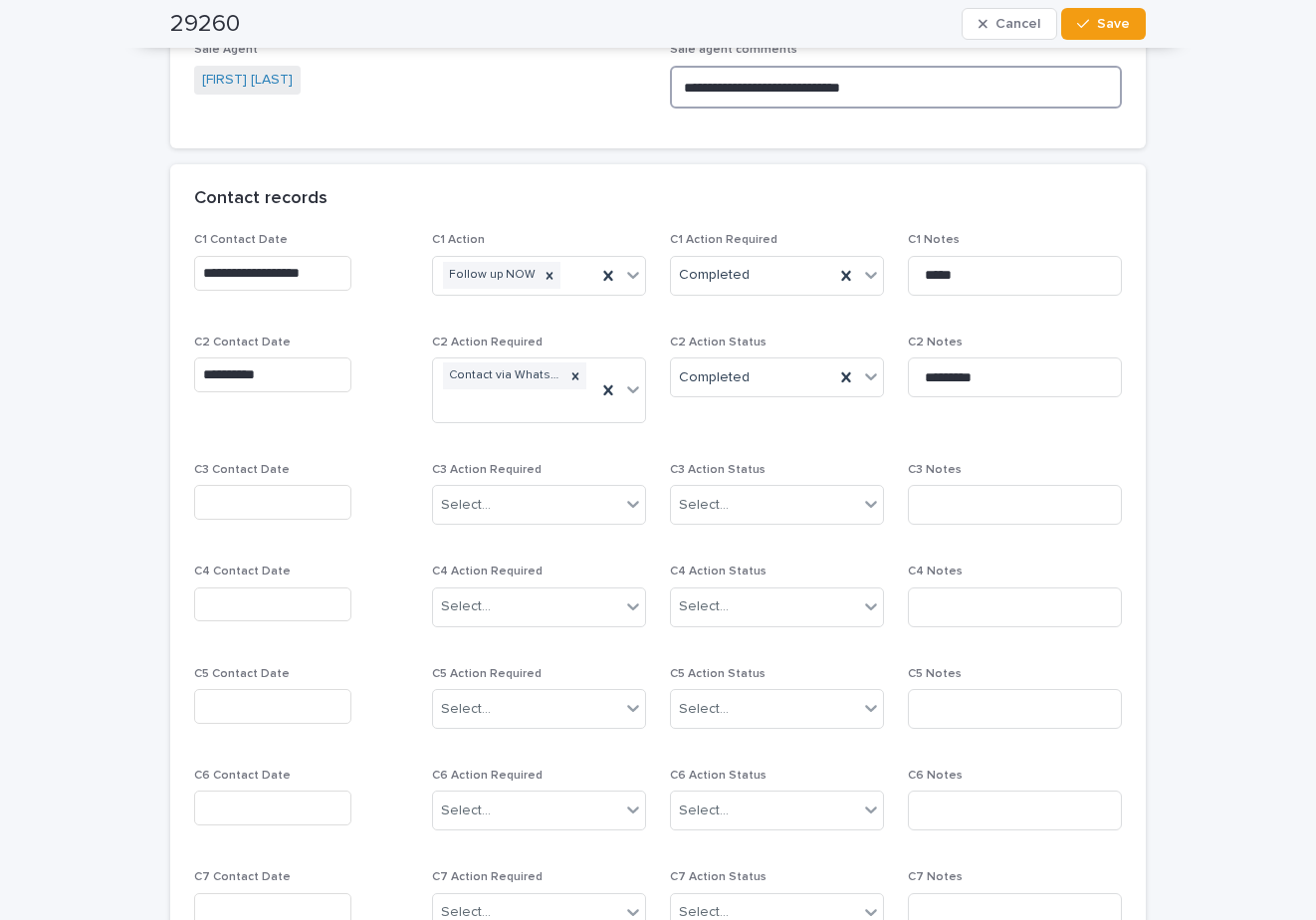 click on "**********" at bounding box center (658, 28) 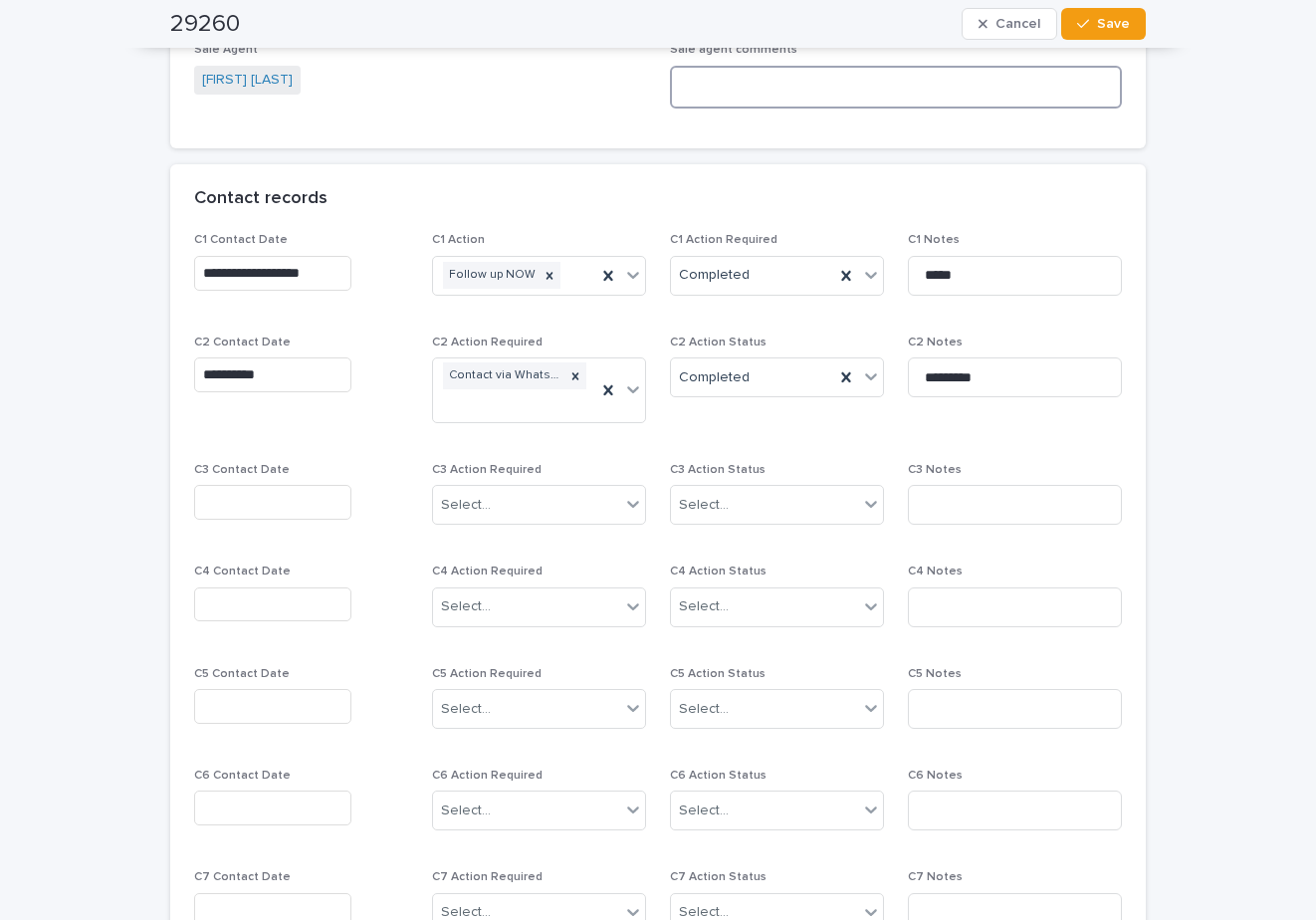 paste on "**********" 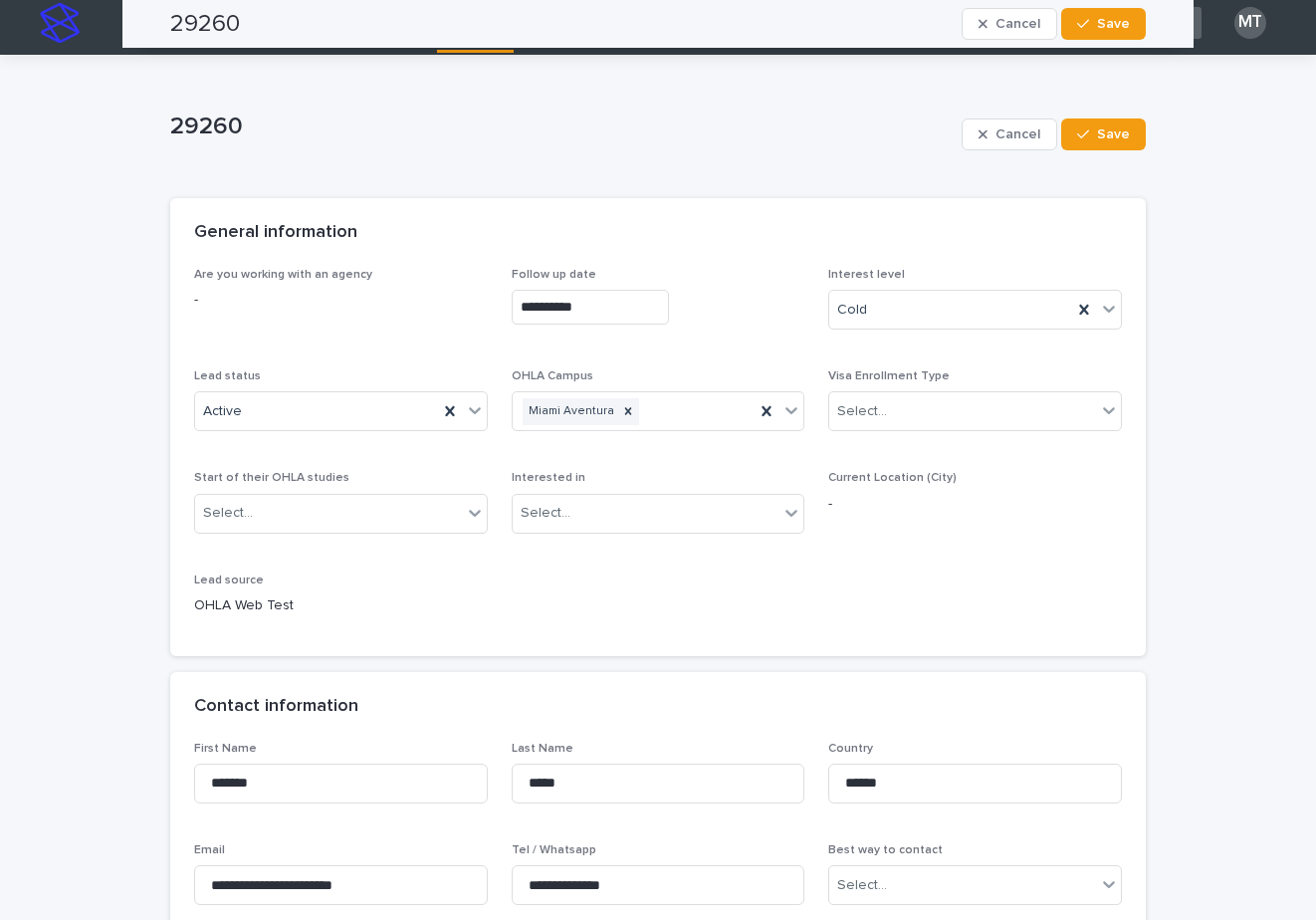 scroll, scrollTop: 0, scrollLeft: 0, axis: both 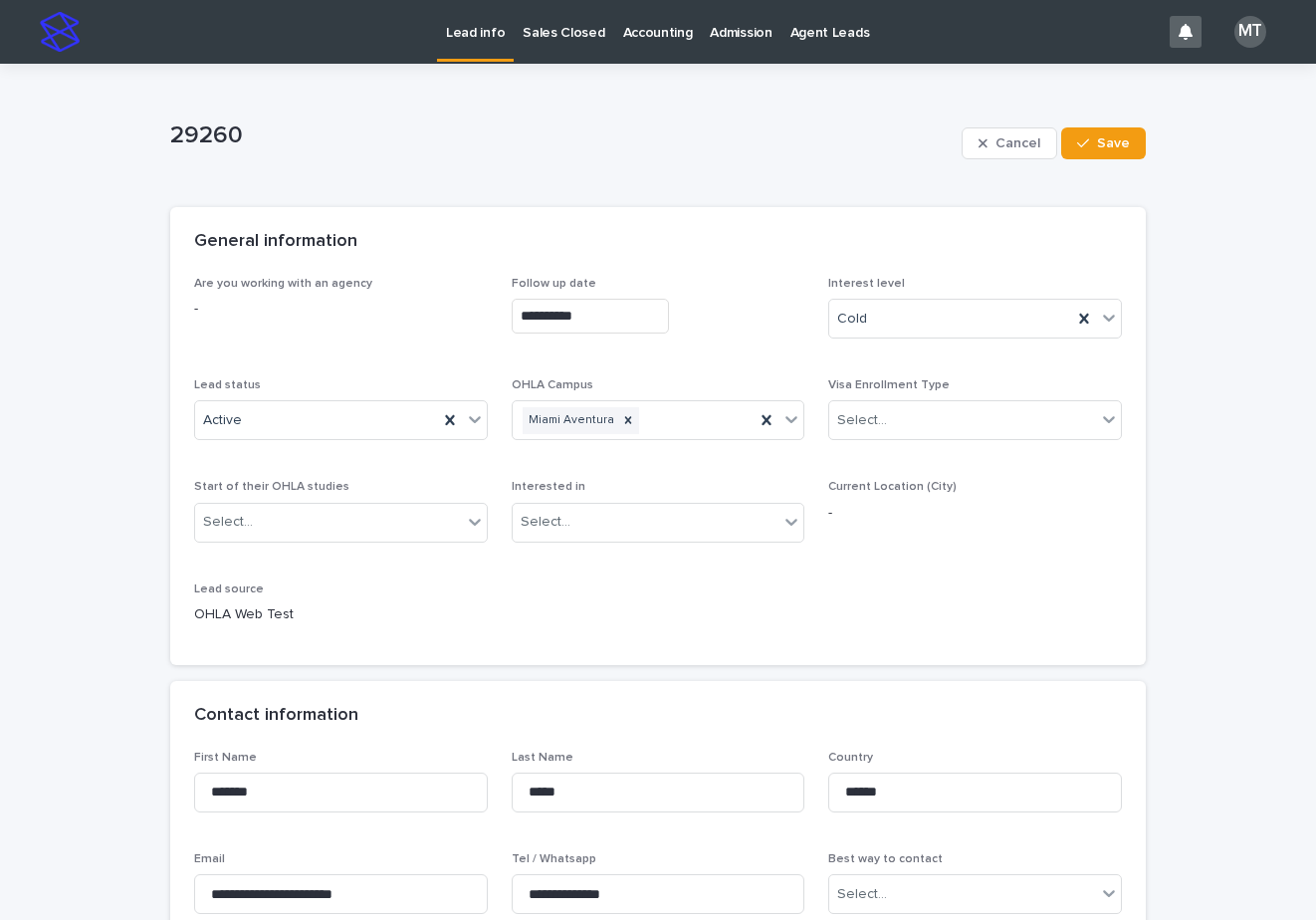 type on "**********" 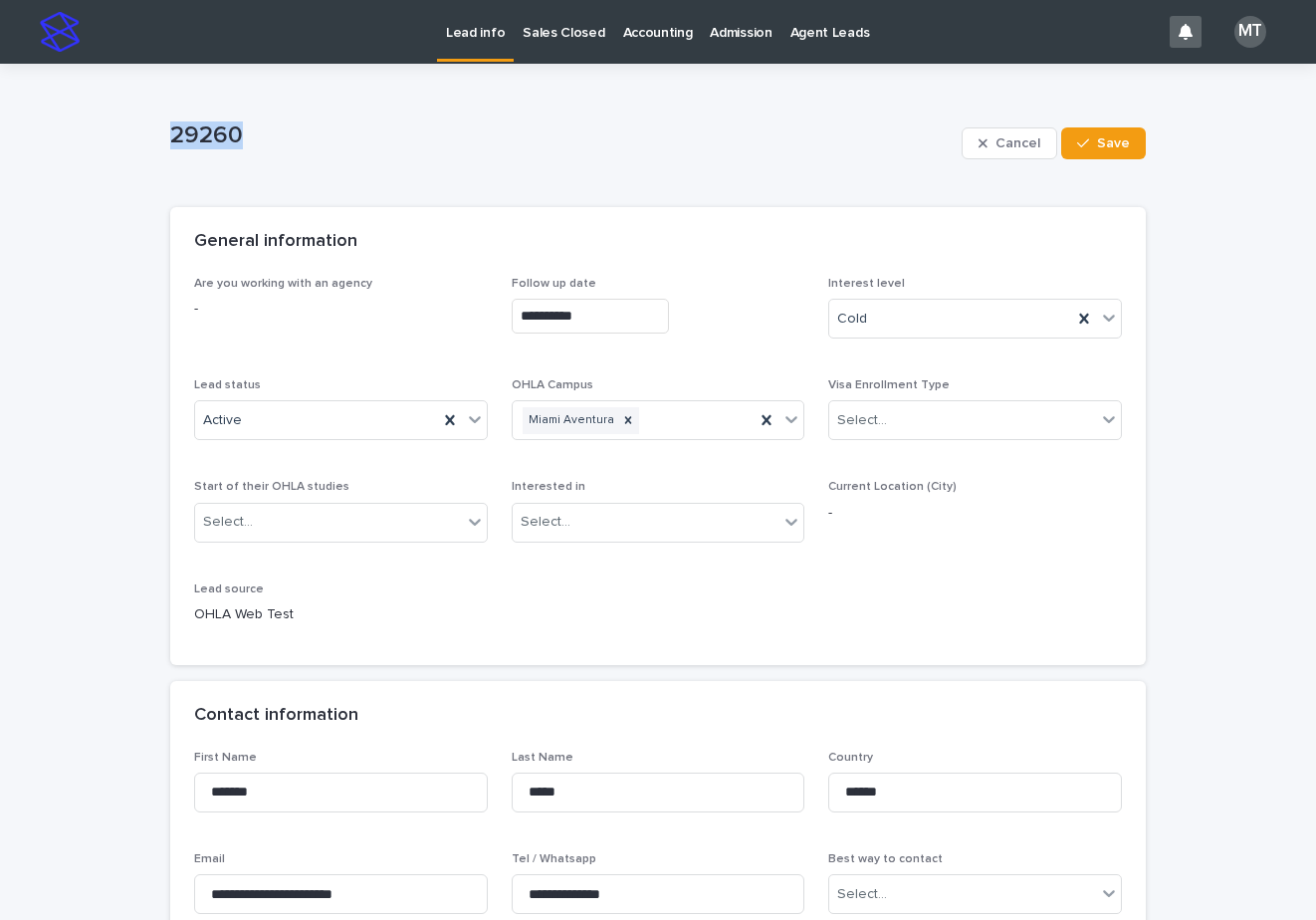drag, startPoint x: 199, startPoint y: 129, endPoint x: 149, endPoint y: 123, distance: 50.358713 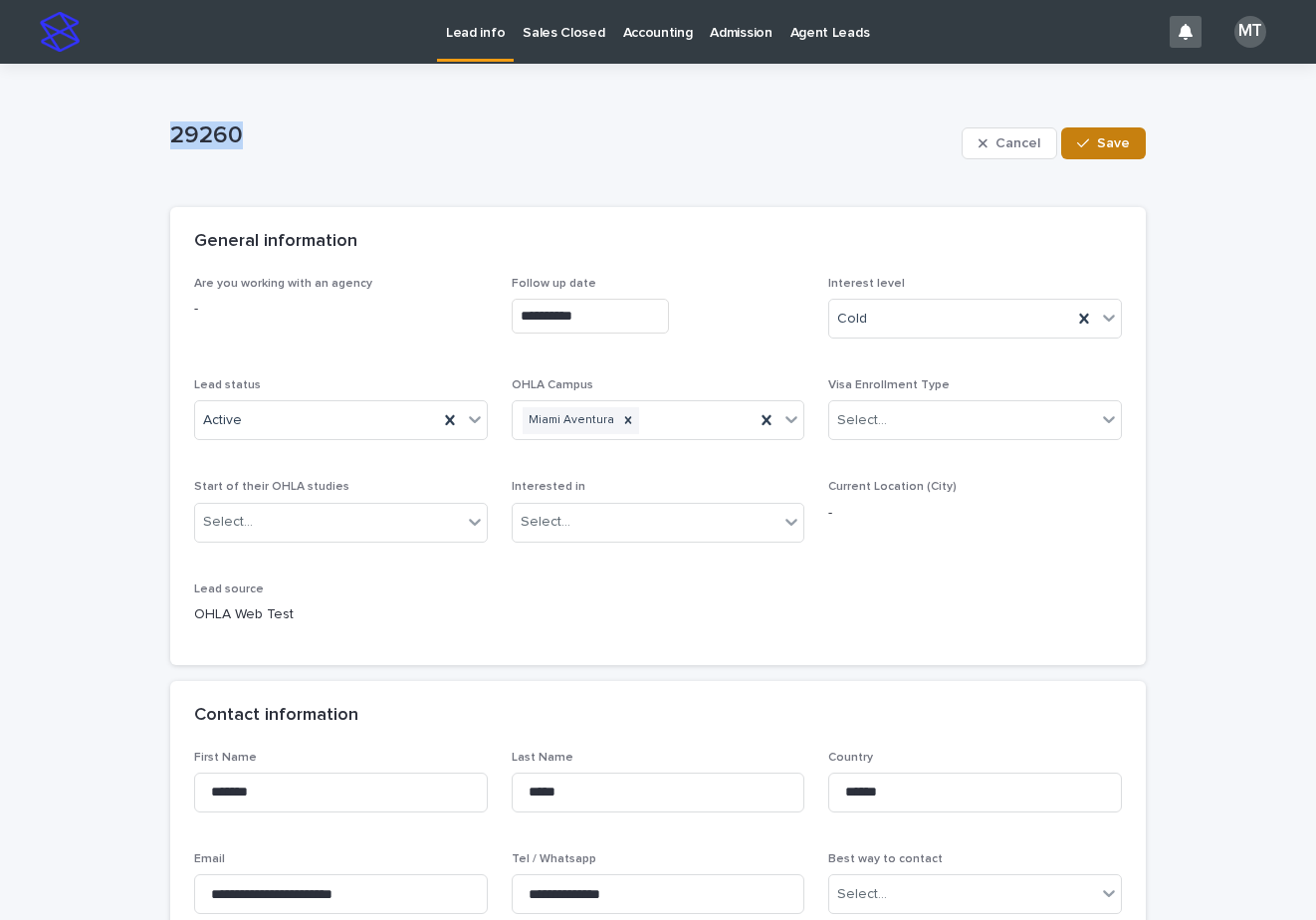 click at bounding box center (1087, 143) 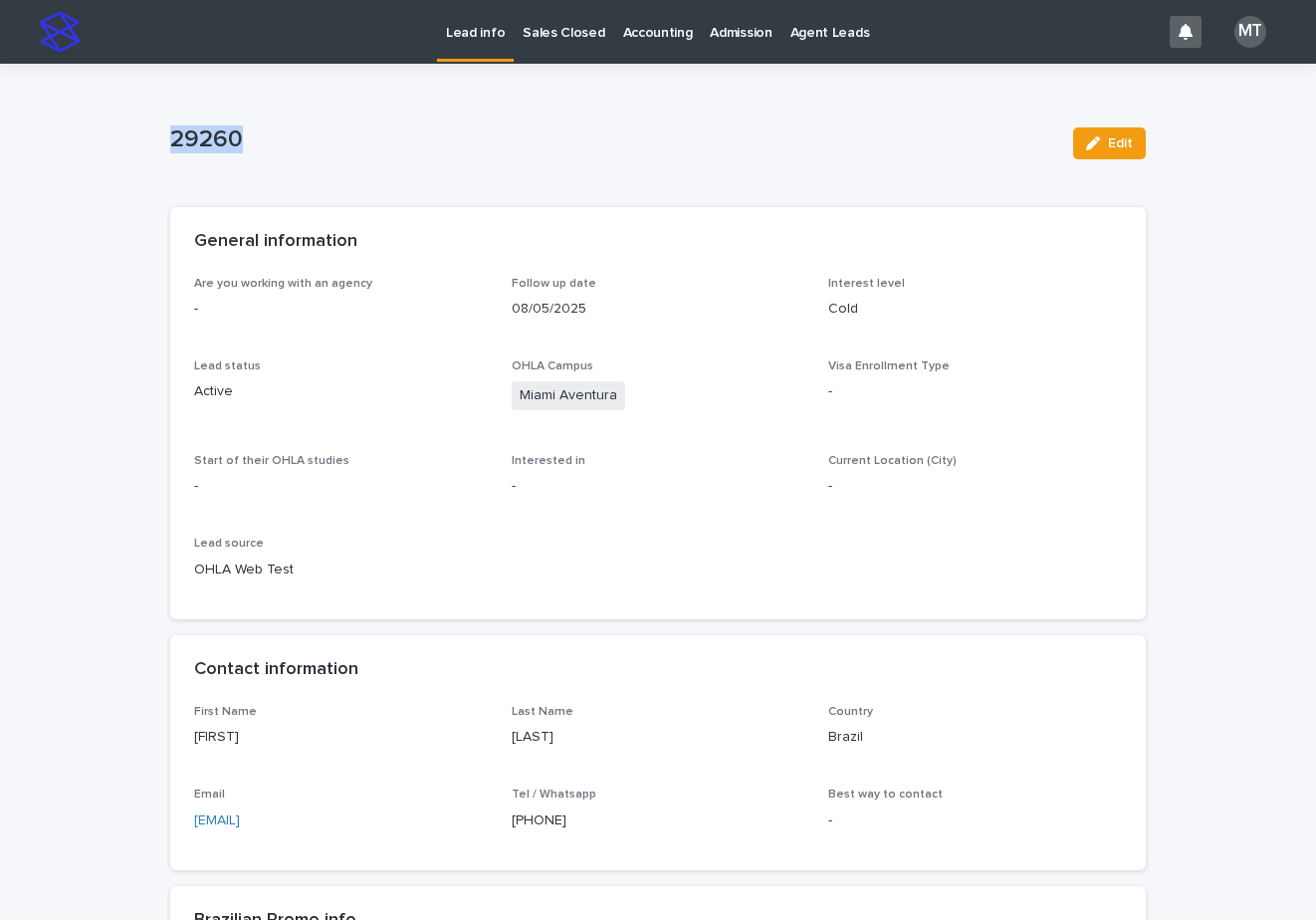 click on "Lead info" at bounding box center (475, 21) 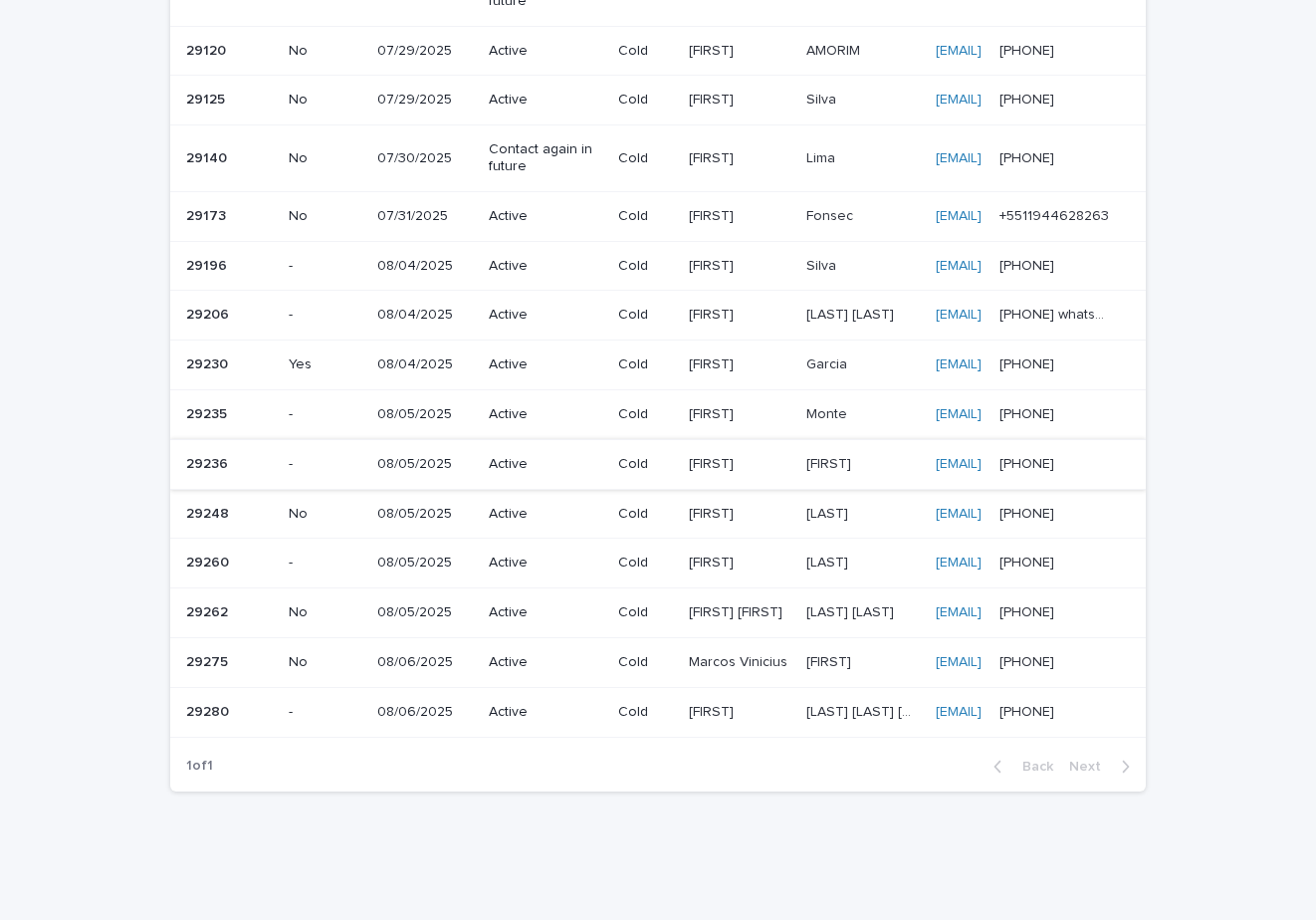 scroll, scrollTop: 100, scrollLeft: 0, axis: vertical 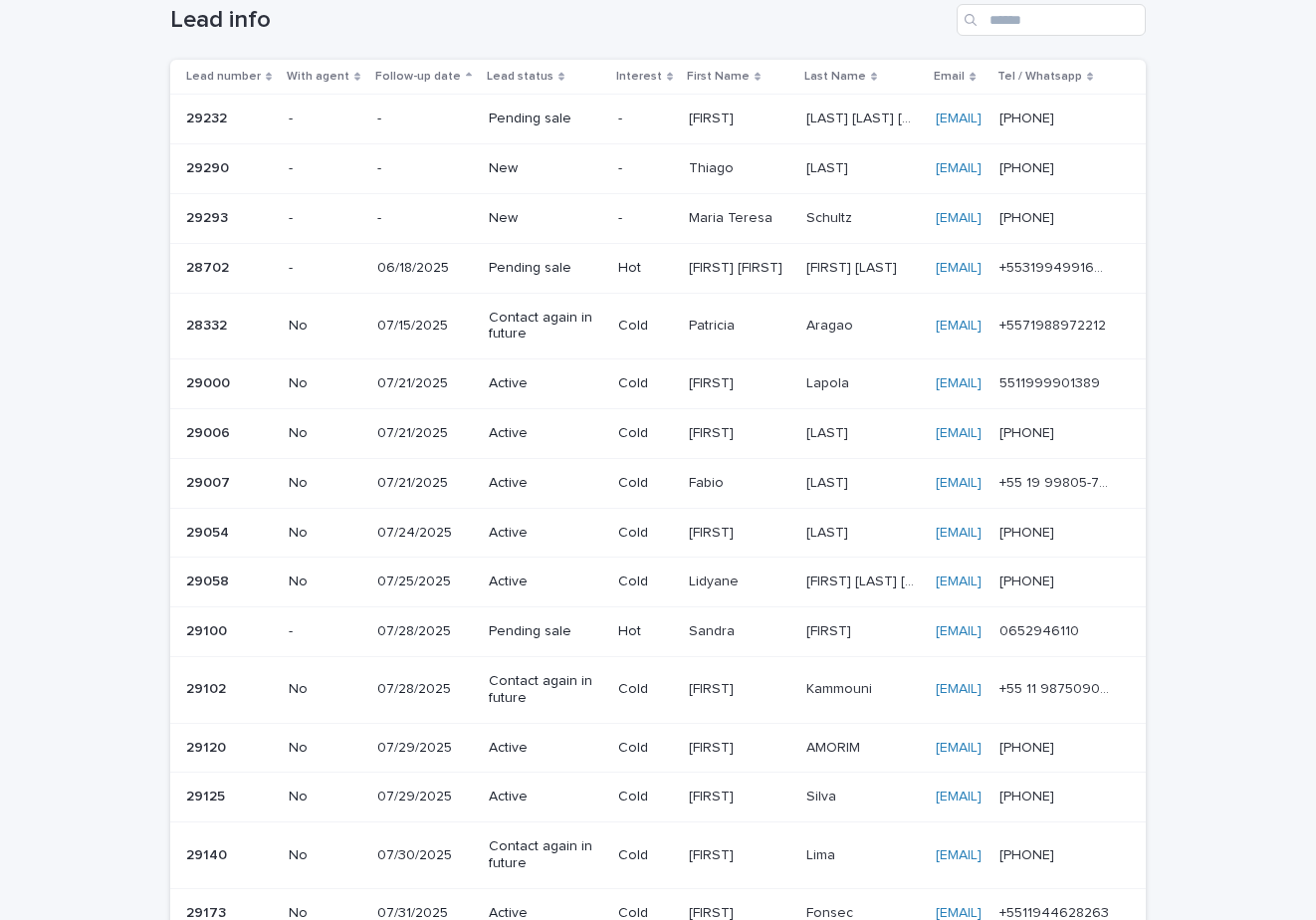 click on "Thiago" at bounding box center [713, 166] 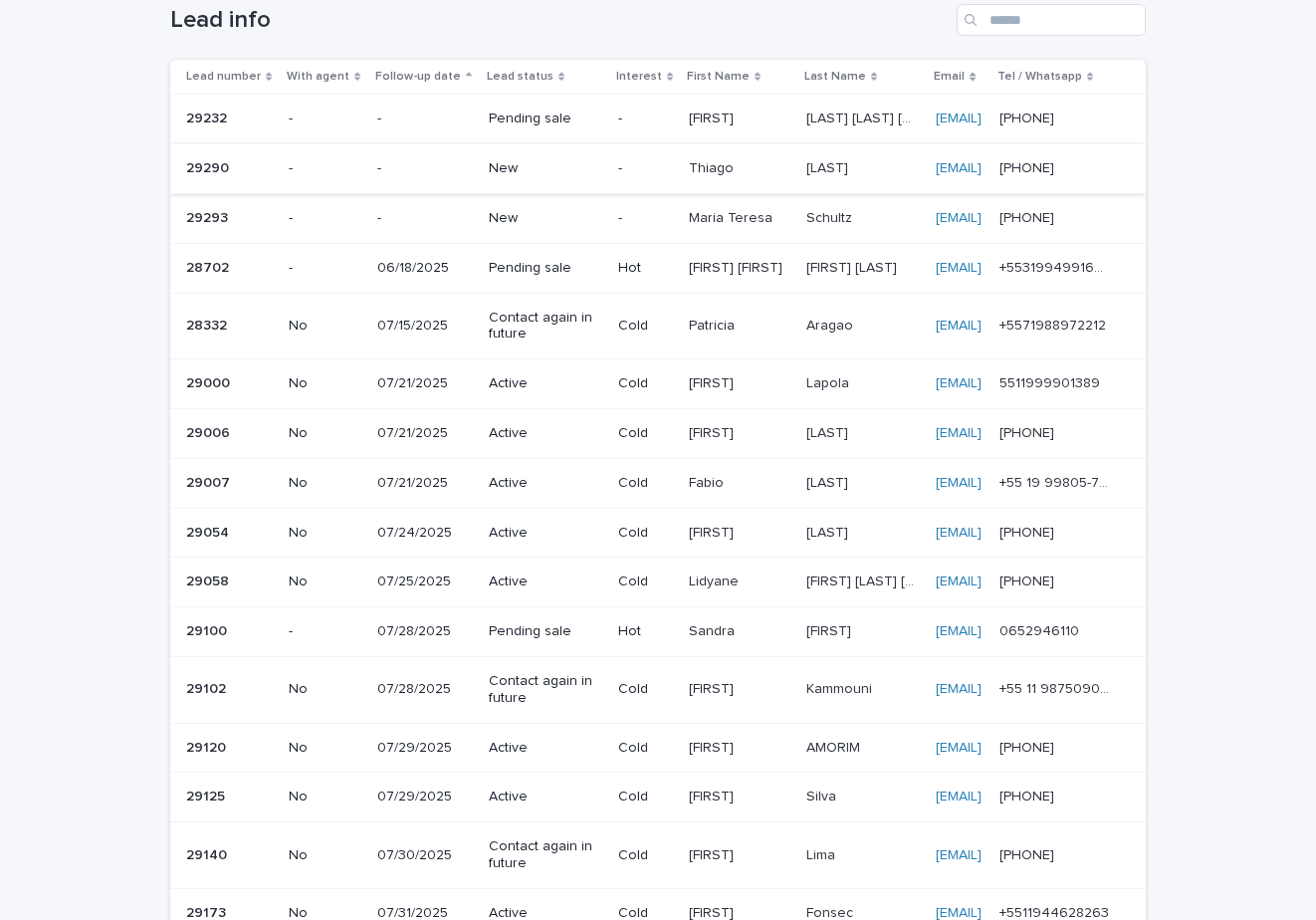scroll, scrollTop: 0, scrollLeft: 0, axis: both 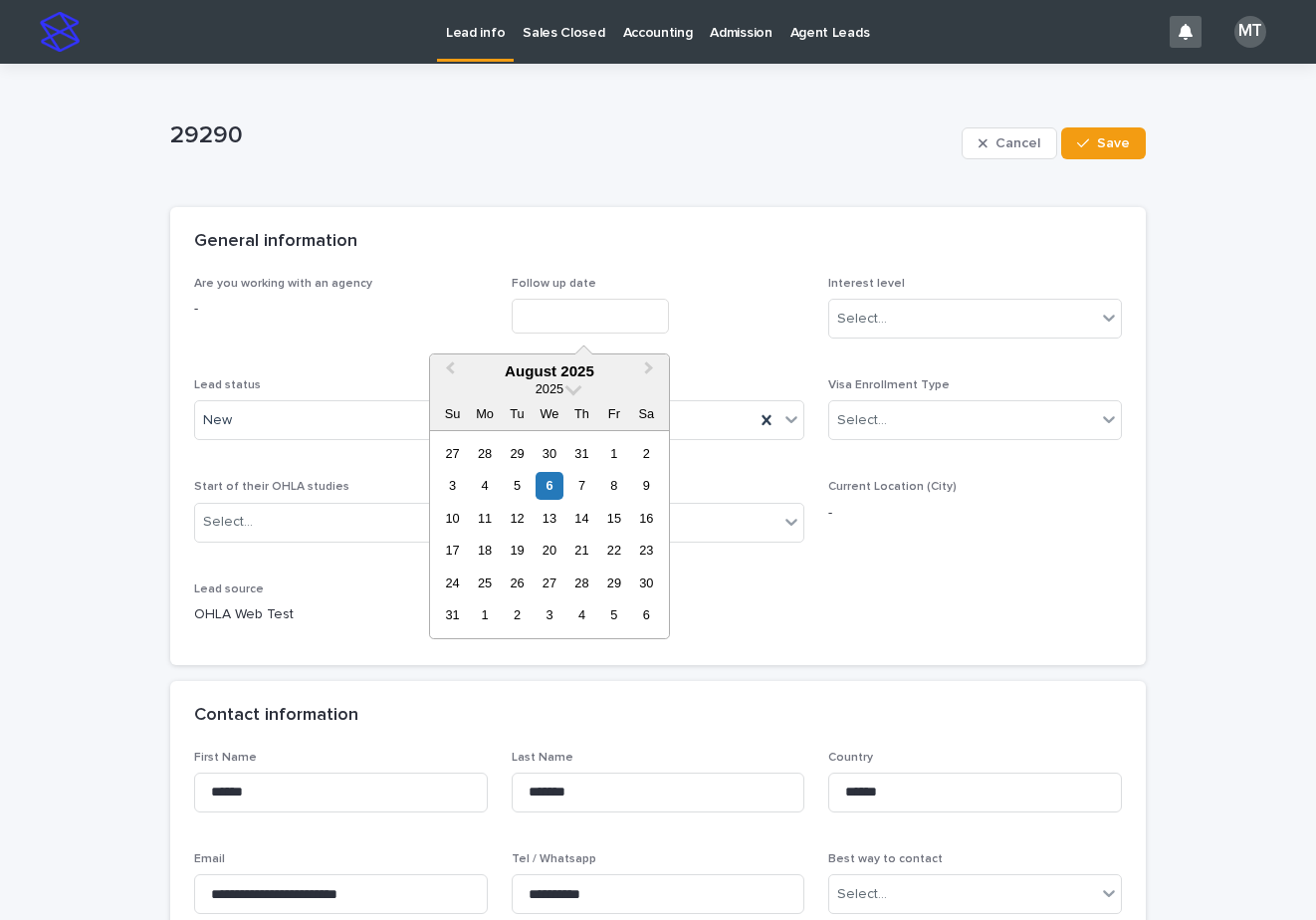 click at bounding box center (590, 316) 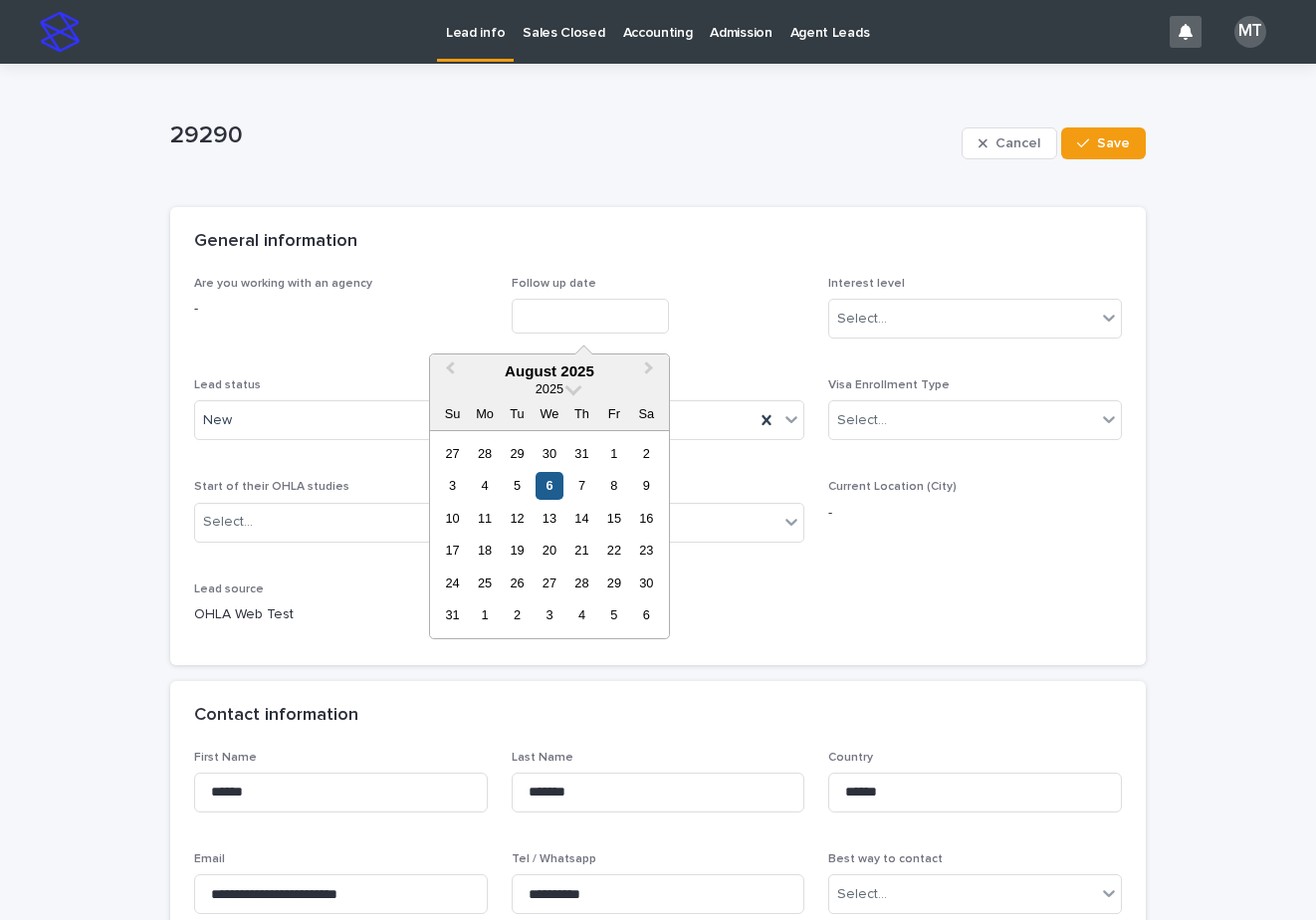 click on "6" at bounding box center [548, 485] 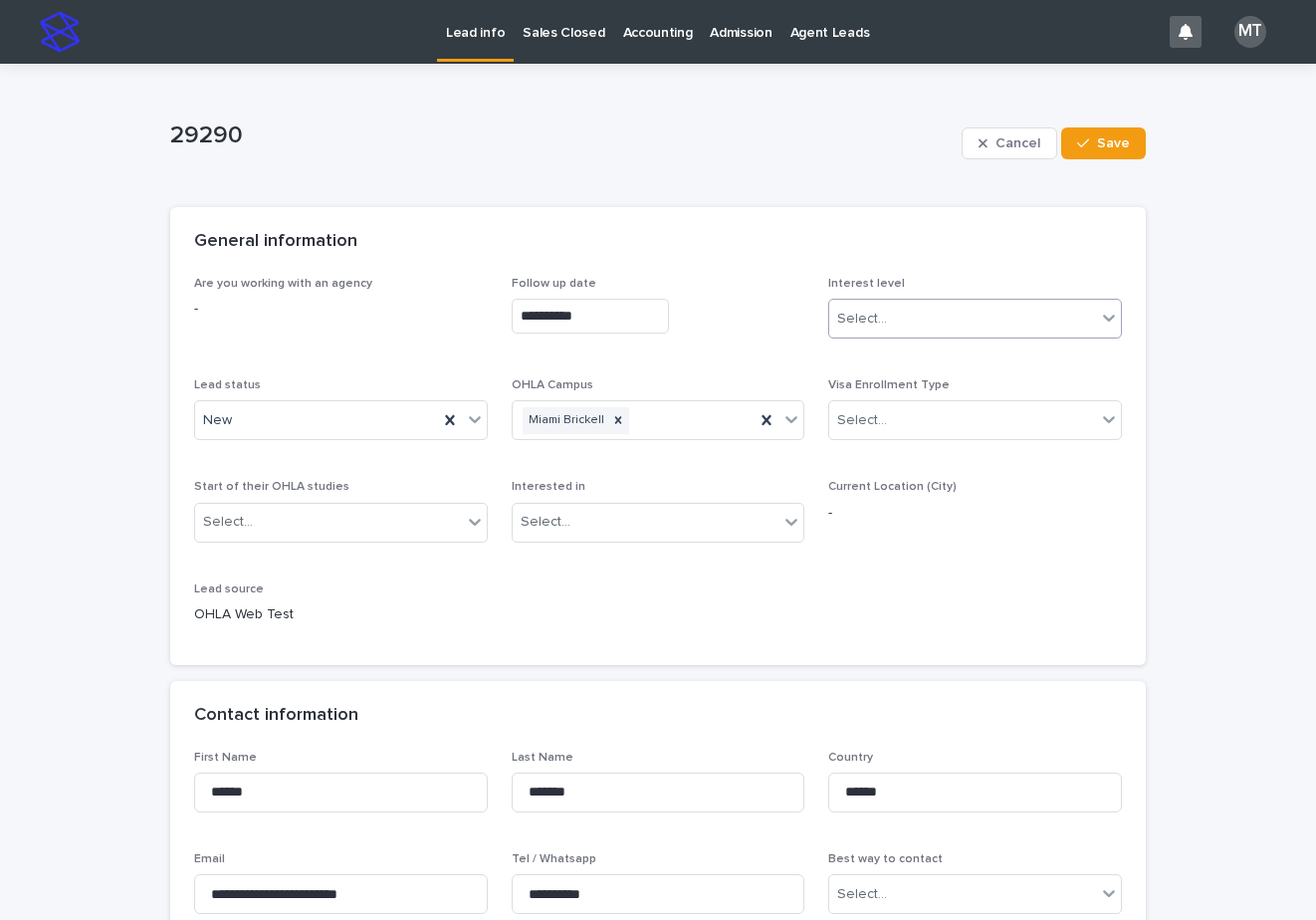 click on "Select..." at bounding box center [862, 319] 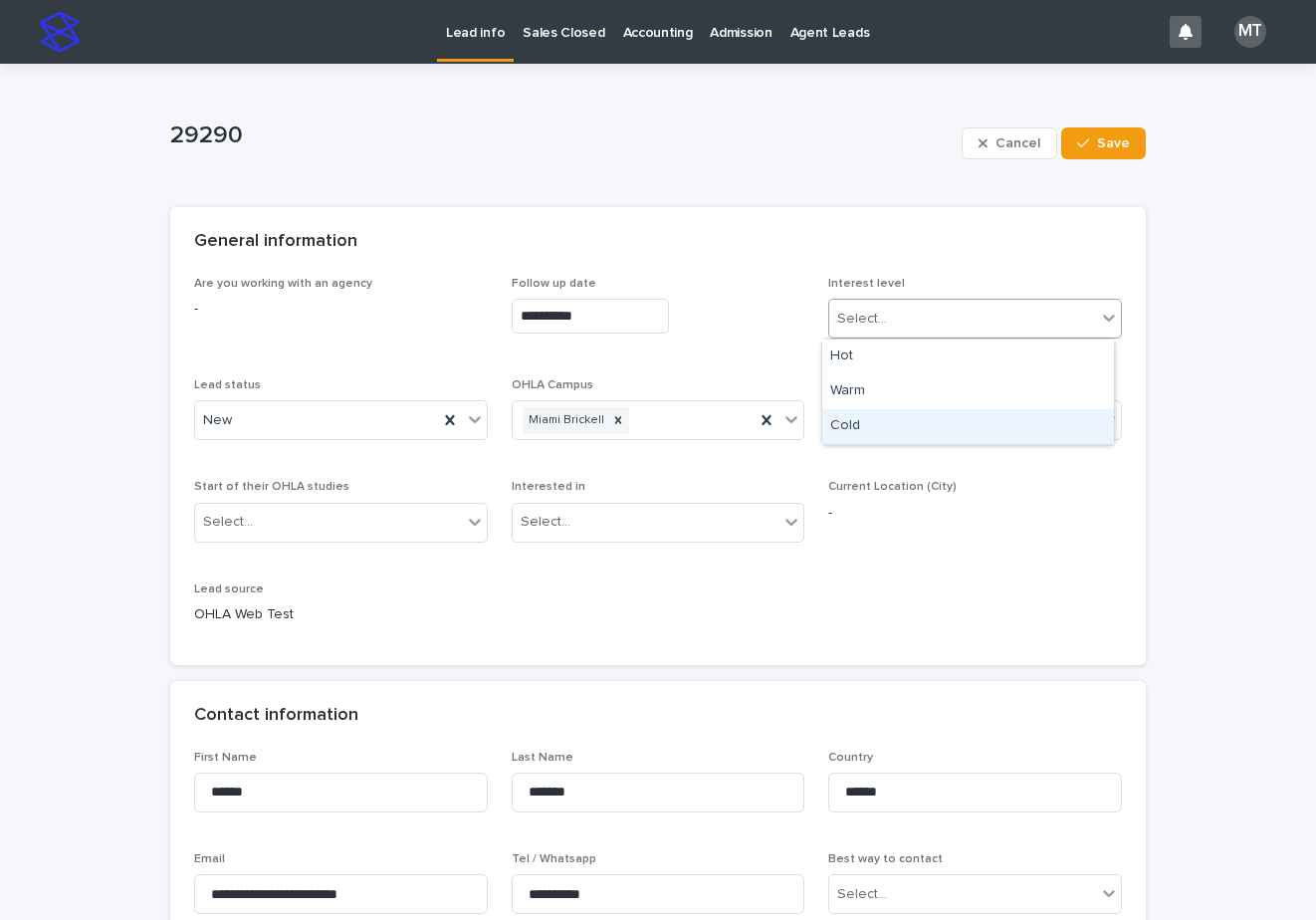 click on "Cold" at bounding box center [968, 426] 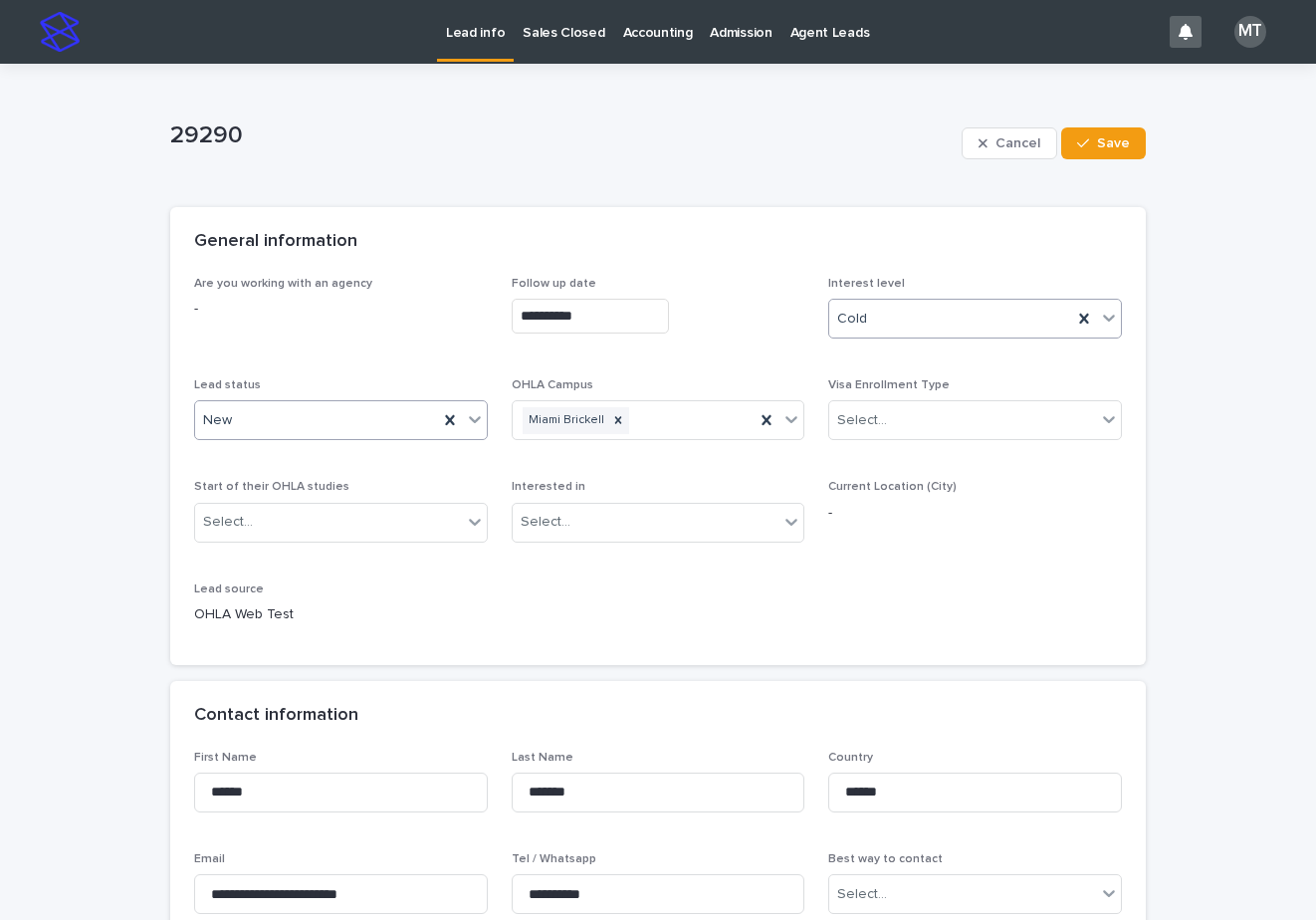 click on "New" at bounding box center (317, 420) 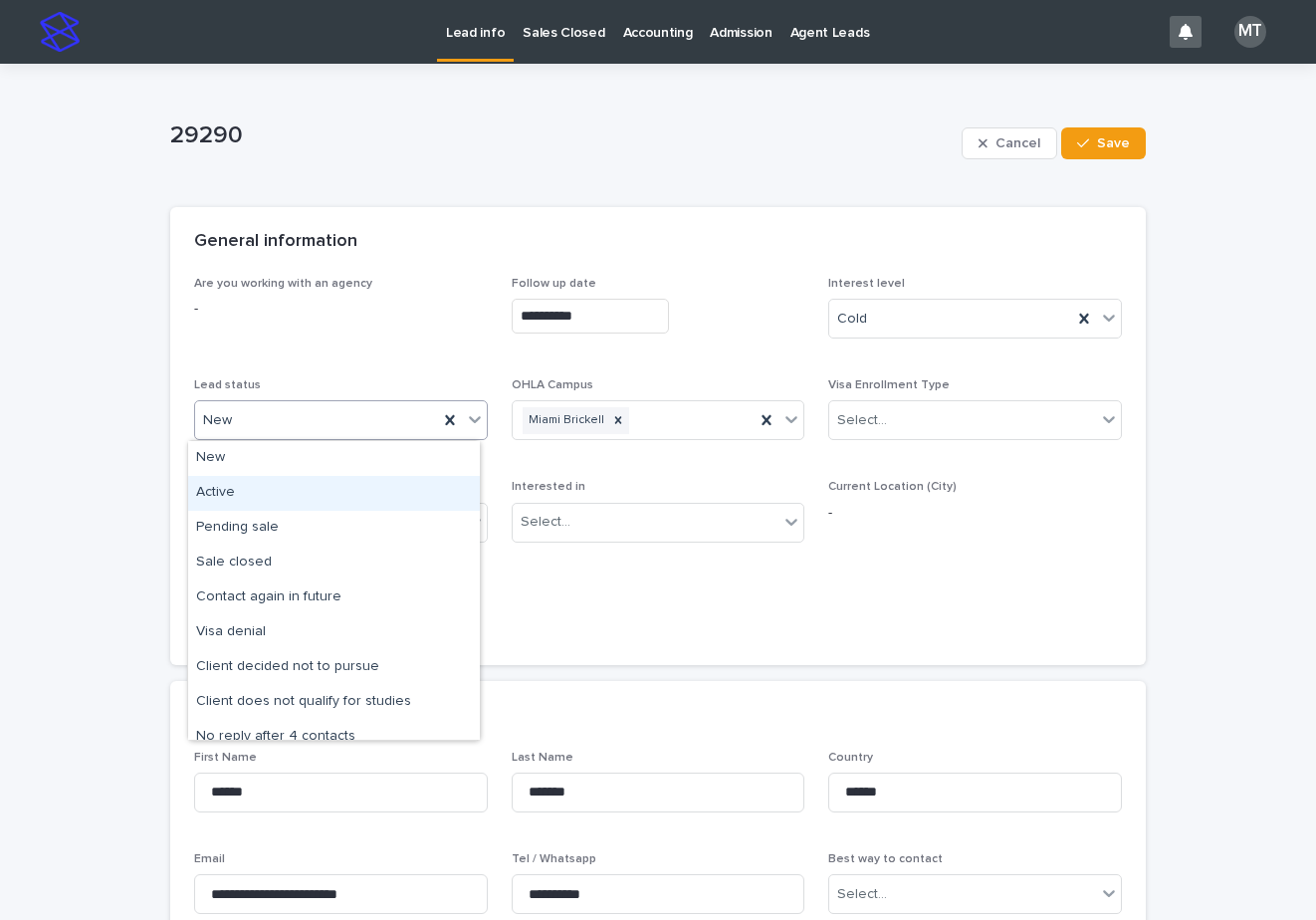 click on "Active" at bounding box center [333, 493] 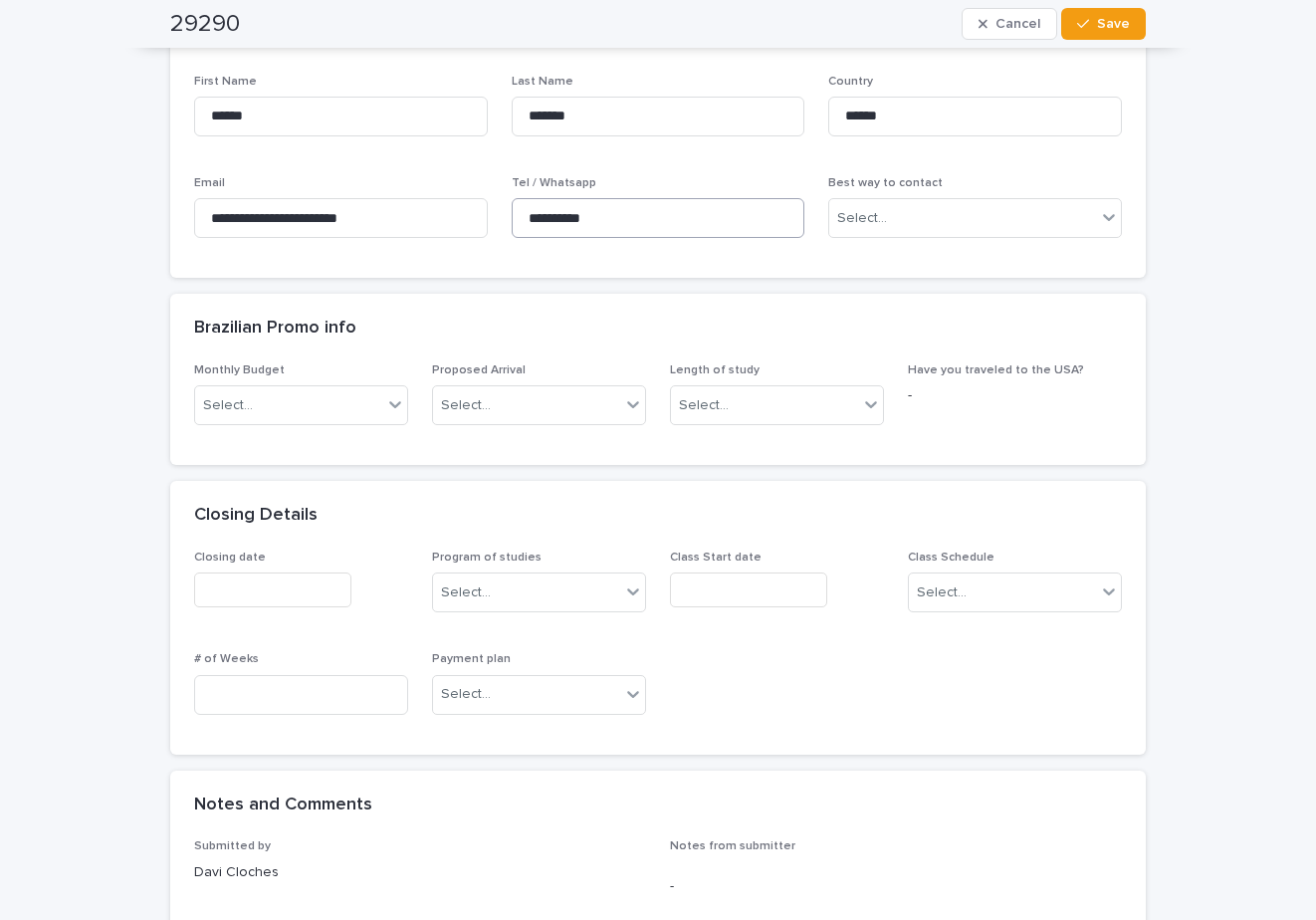 scroll, scrollTop: 498, scrollLeft: 0, axis: vertical 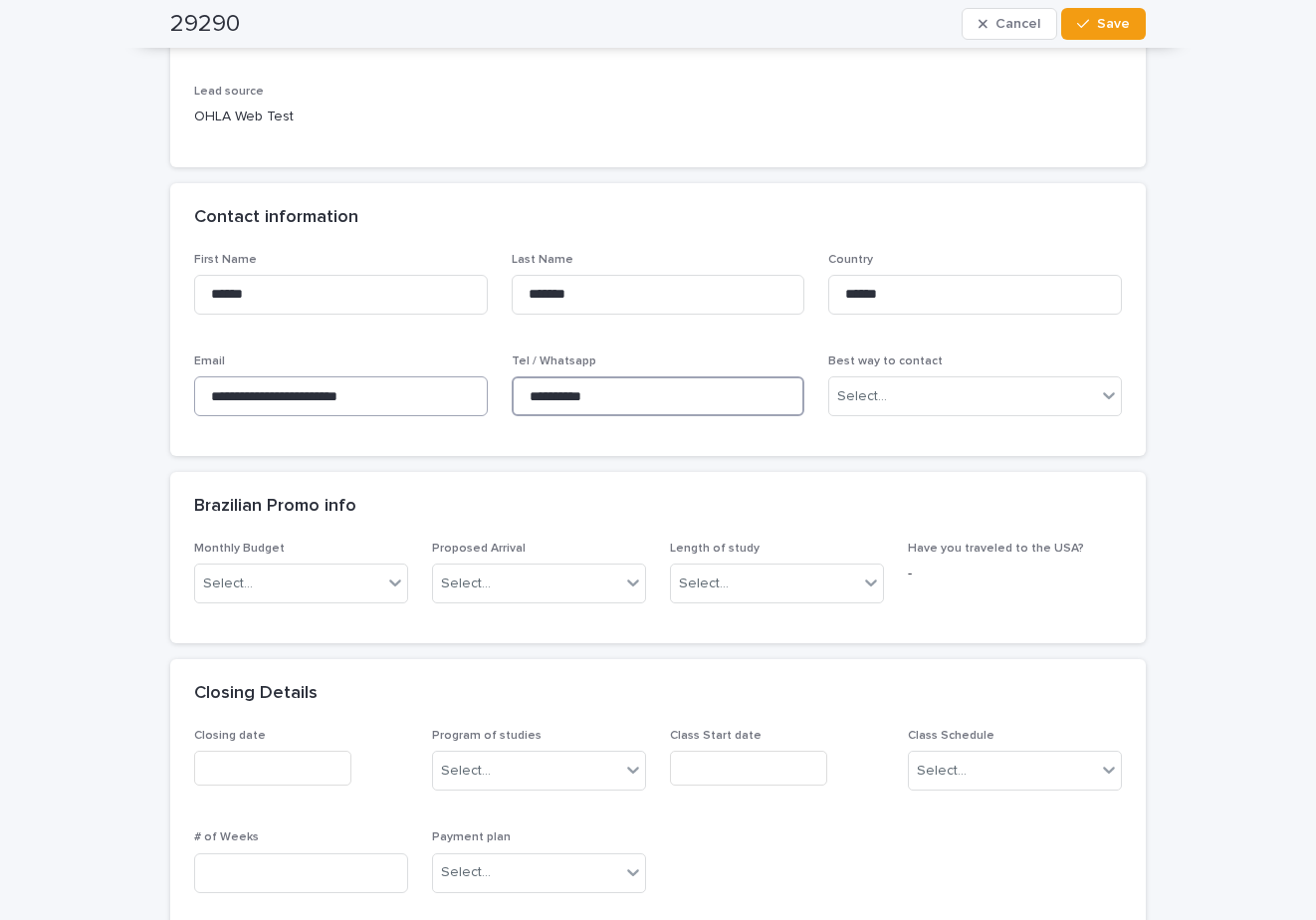 drag, startPoint x: 580, startPoint y: 401, endPoint x: 440, endPoint y: 398, distance: 140.0321 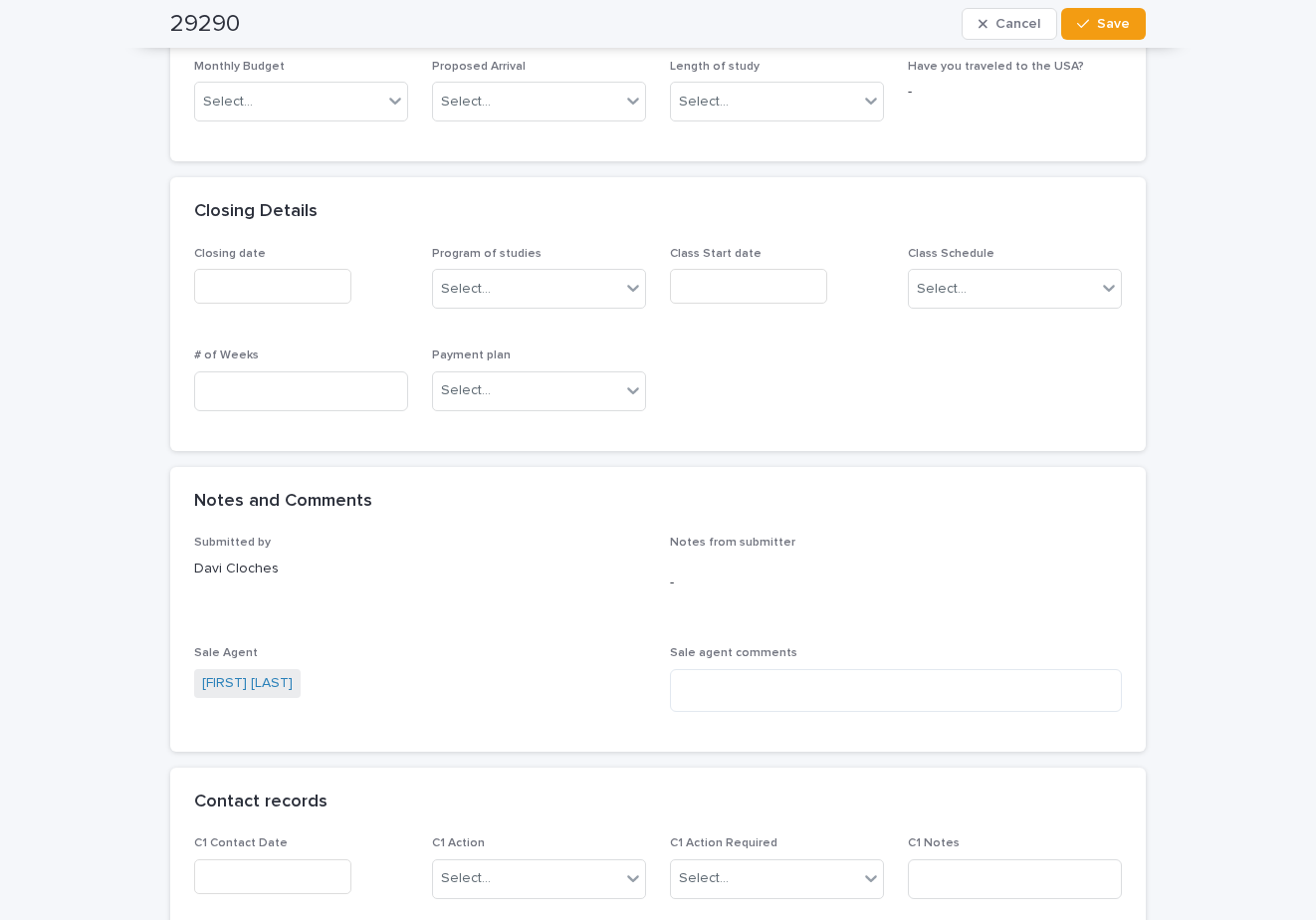 scroll, scrollTop: 1095, scrollLeft: 0, axis: vertical 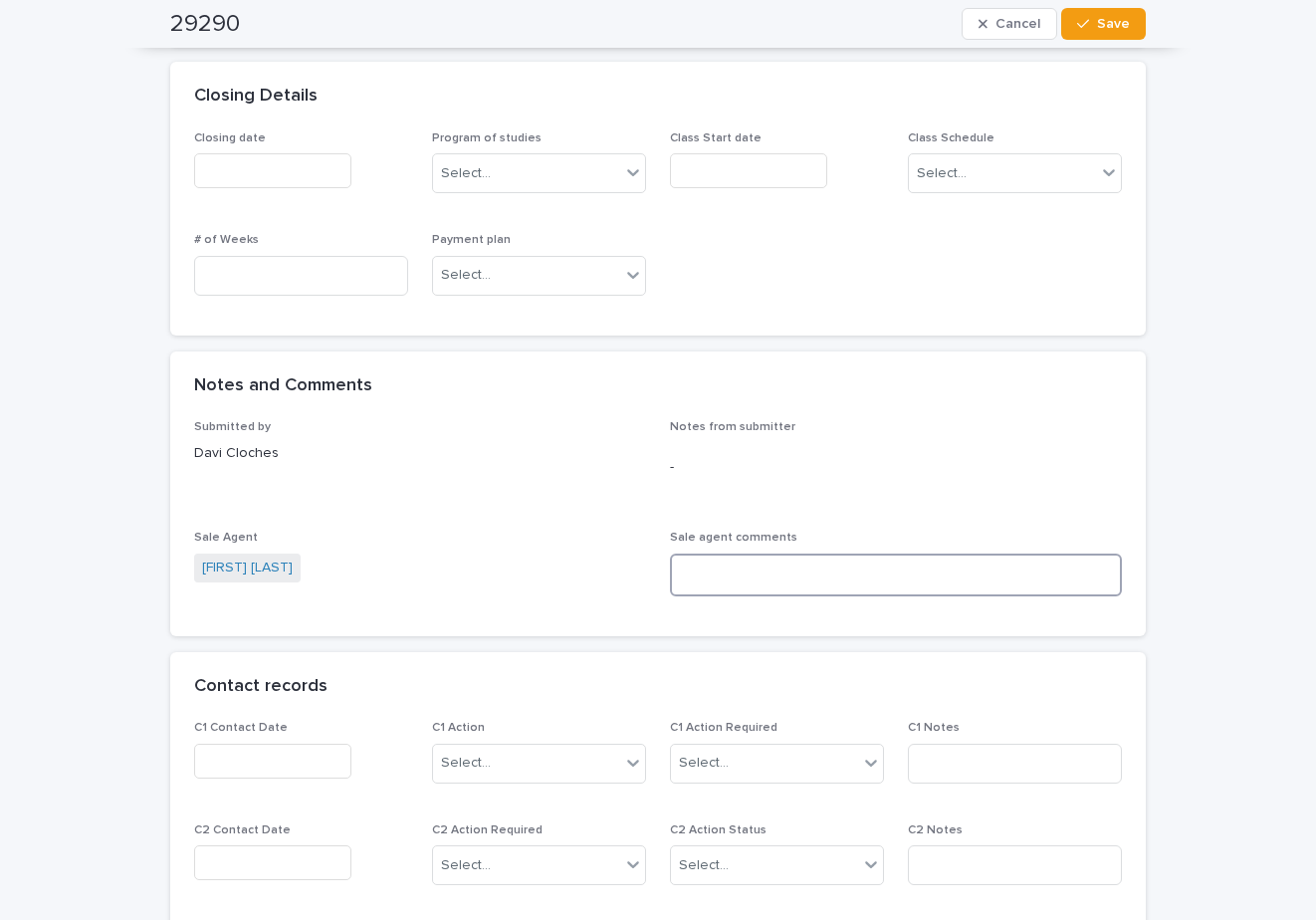 click at bounding box center [896, 575] 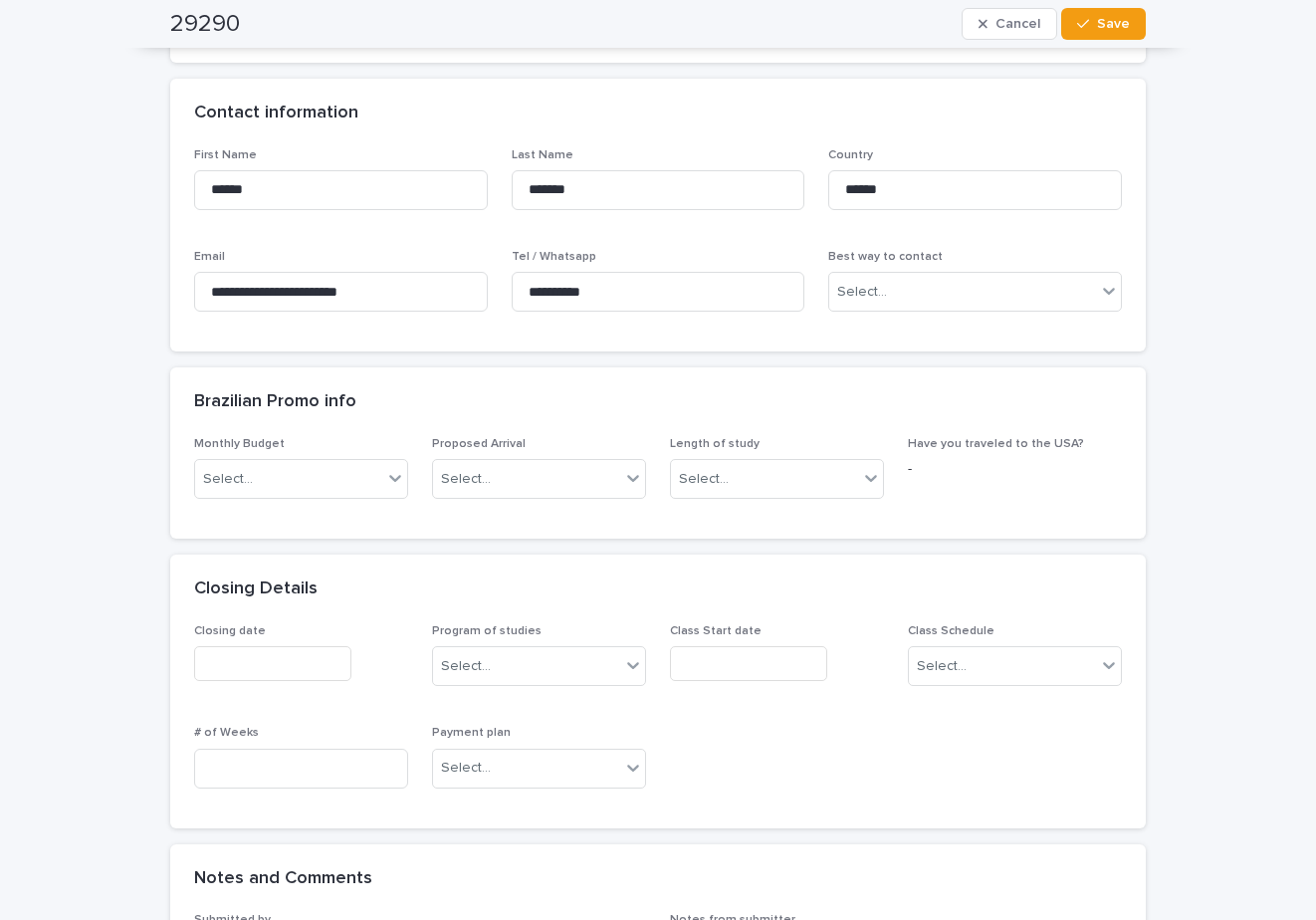 scroll, scrollTop: 597, scrollLeft: 0, axis: vertical 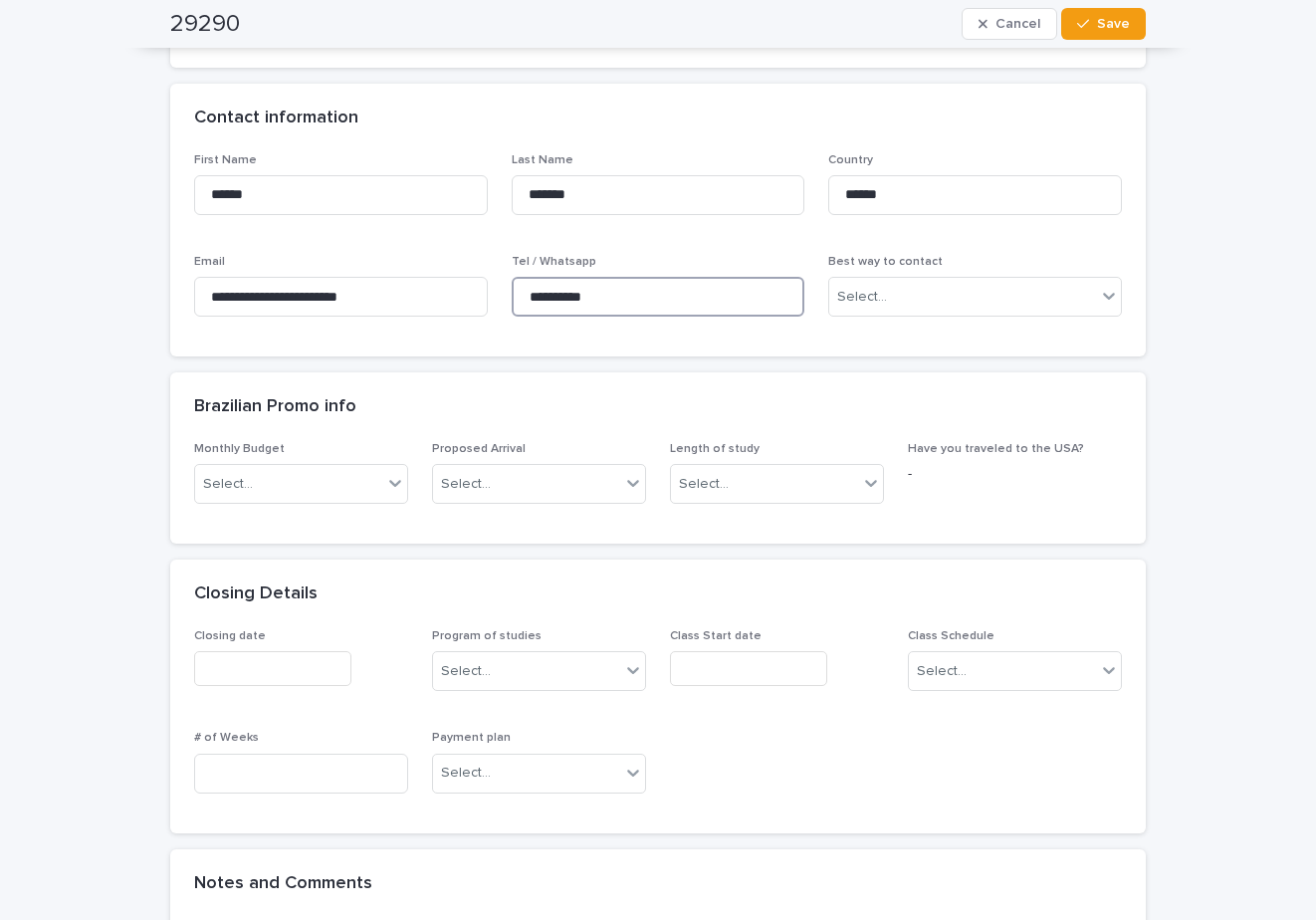 drag, startPoint x: 595, startPoint y: 304, endPoint x: 512, endPoint y: 297, distance: 83.29466 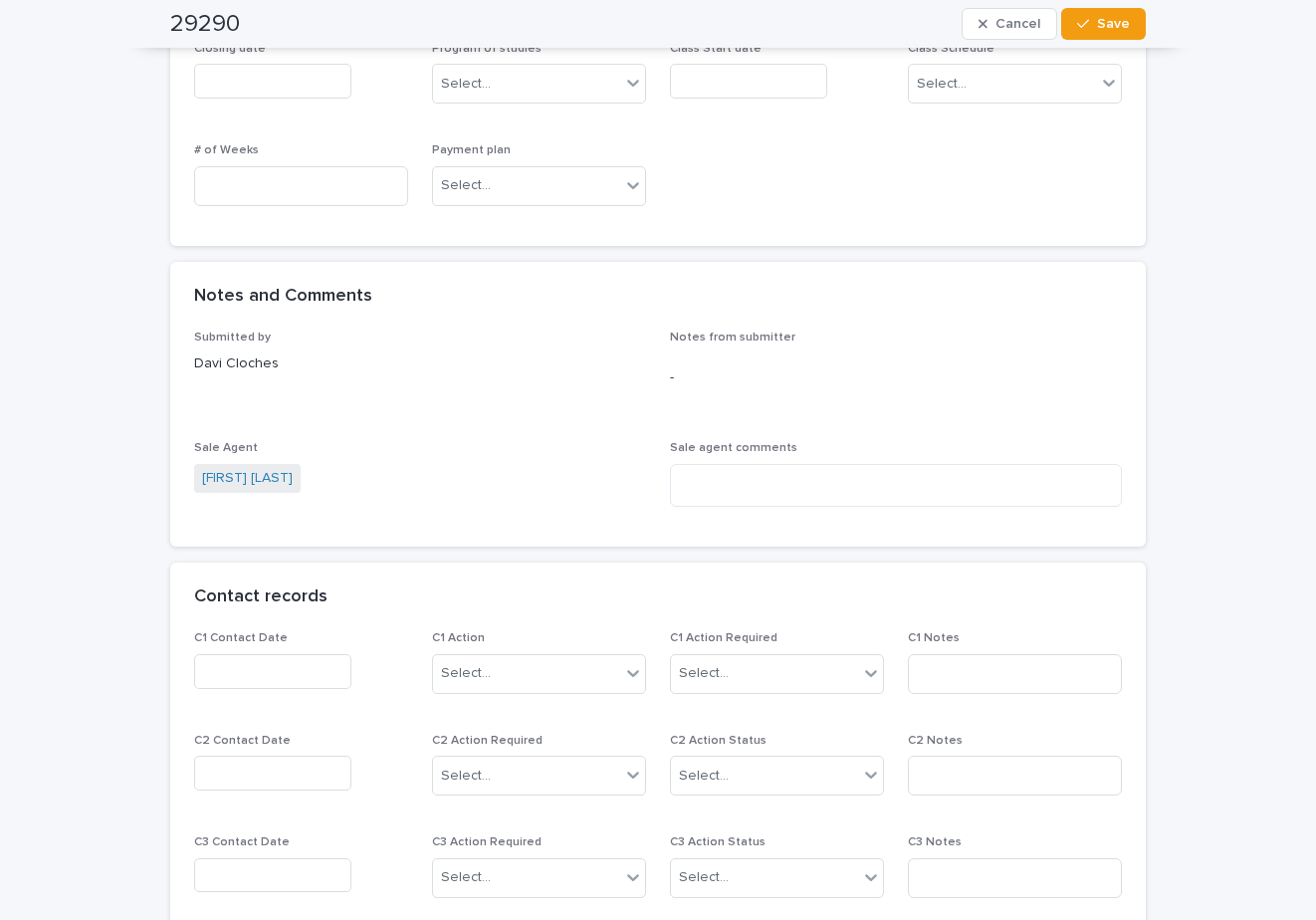 scroll, scrollTop: 1593, scrollLeft: 0, axis: vertical 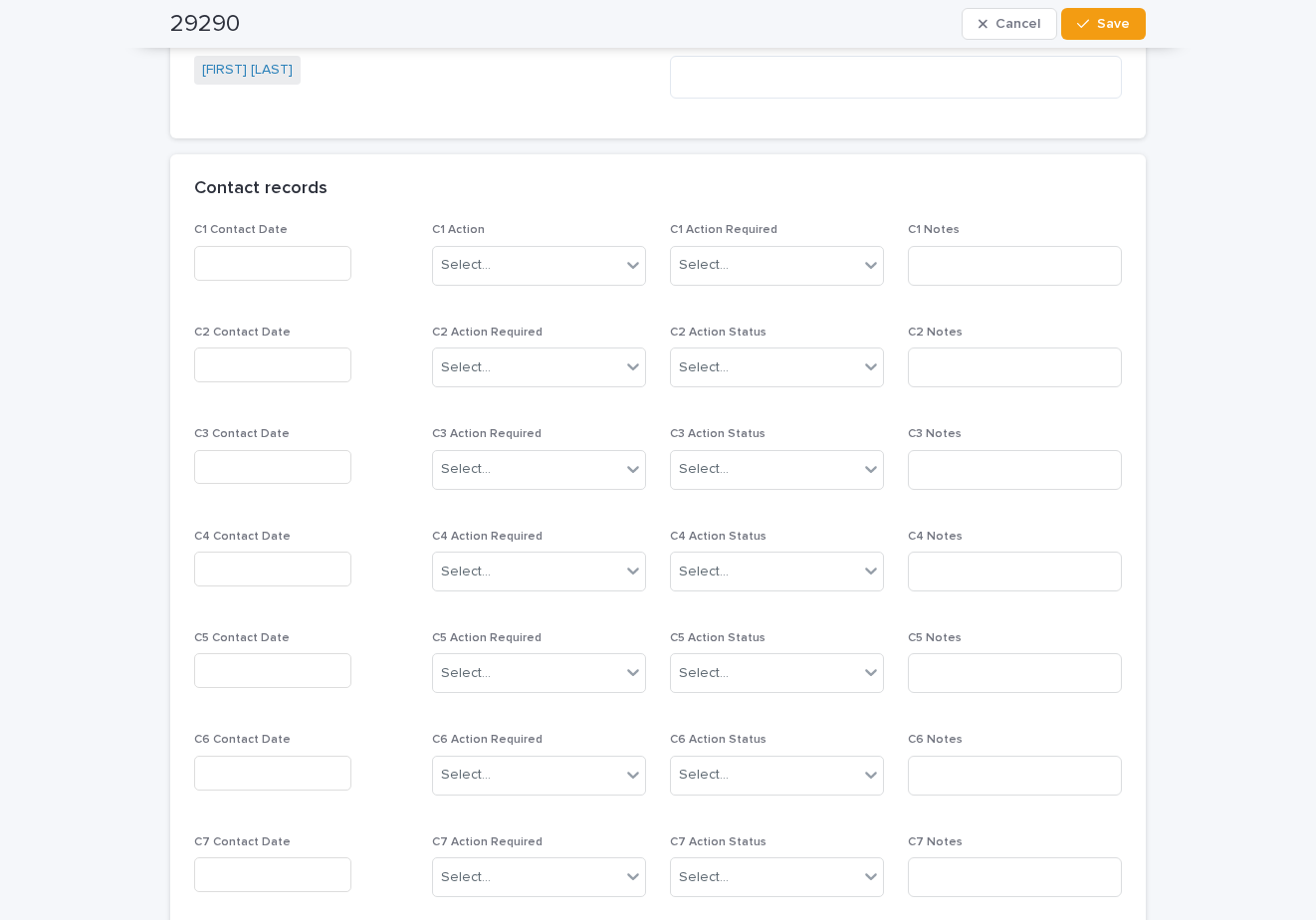 click at bounding box center [273, 263] 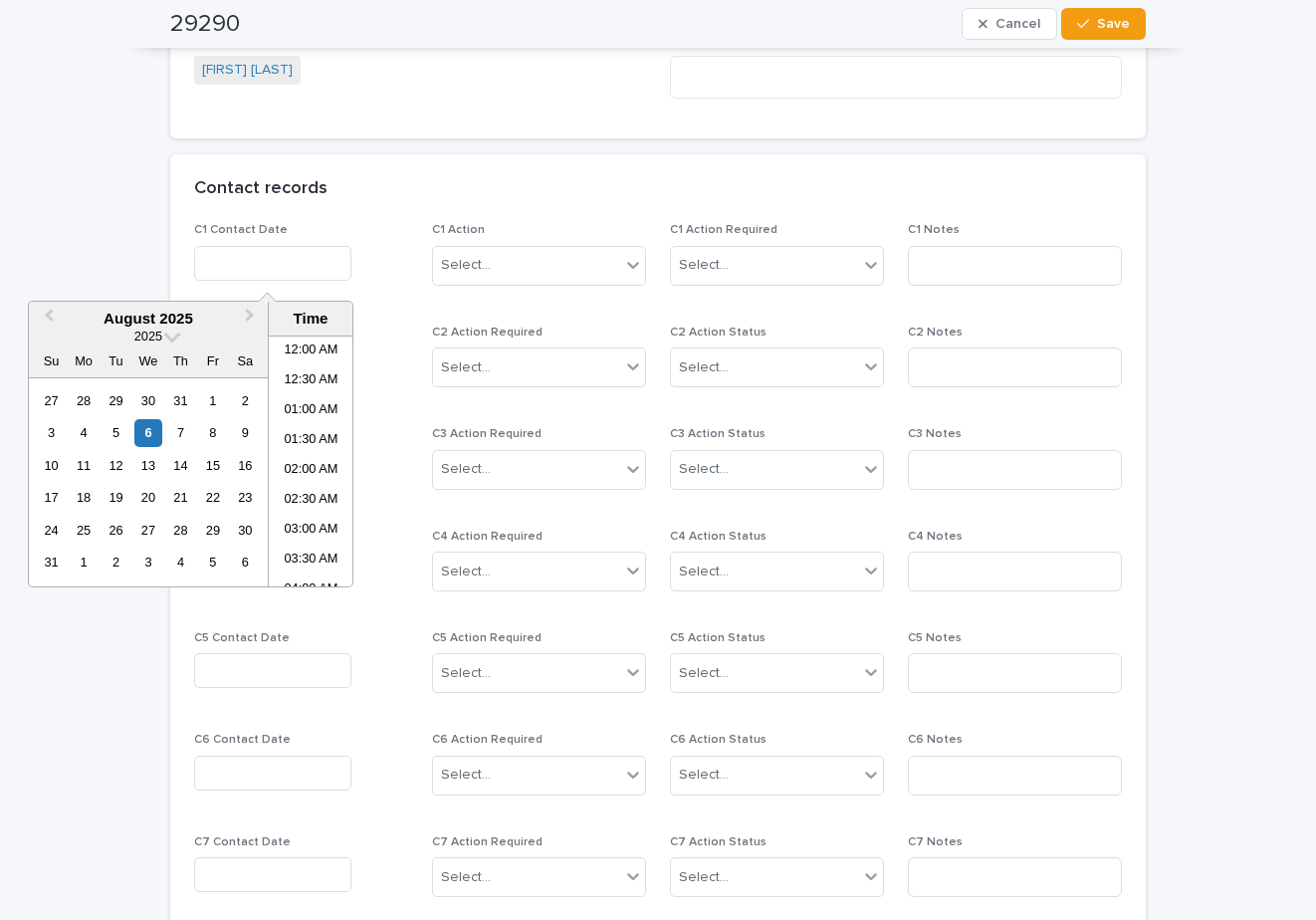 scroll, scrollTop: 727, scrollLeft: 0, axis: vertical 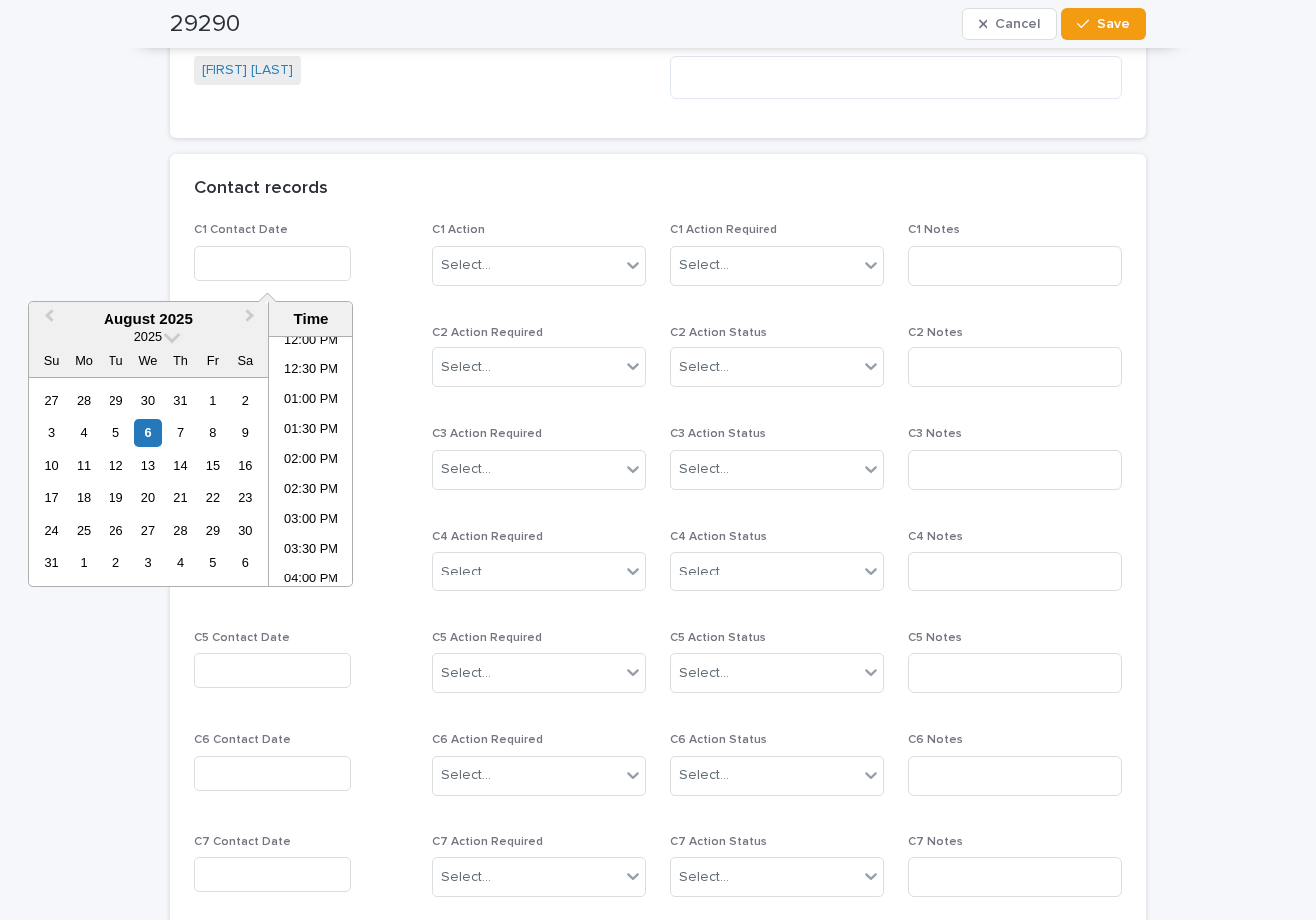 drag, startPoint x: 313, startPoint y: 474, endPoint x: 413, endPoint y: 381, distance: 136.5613 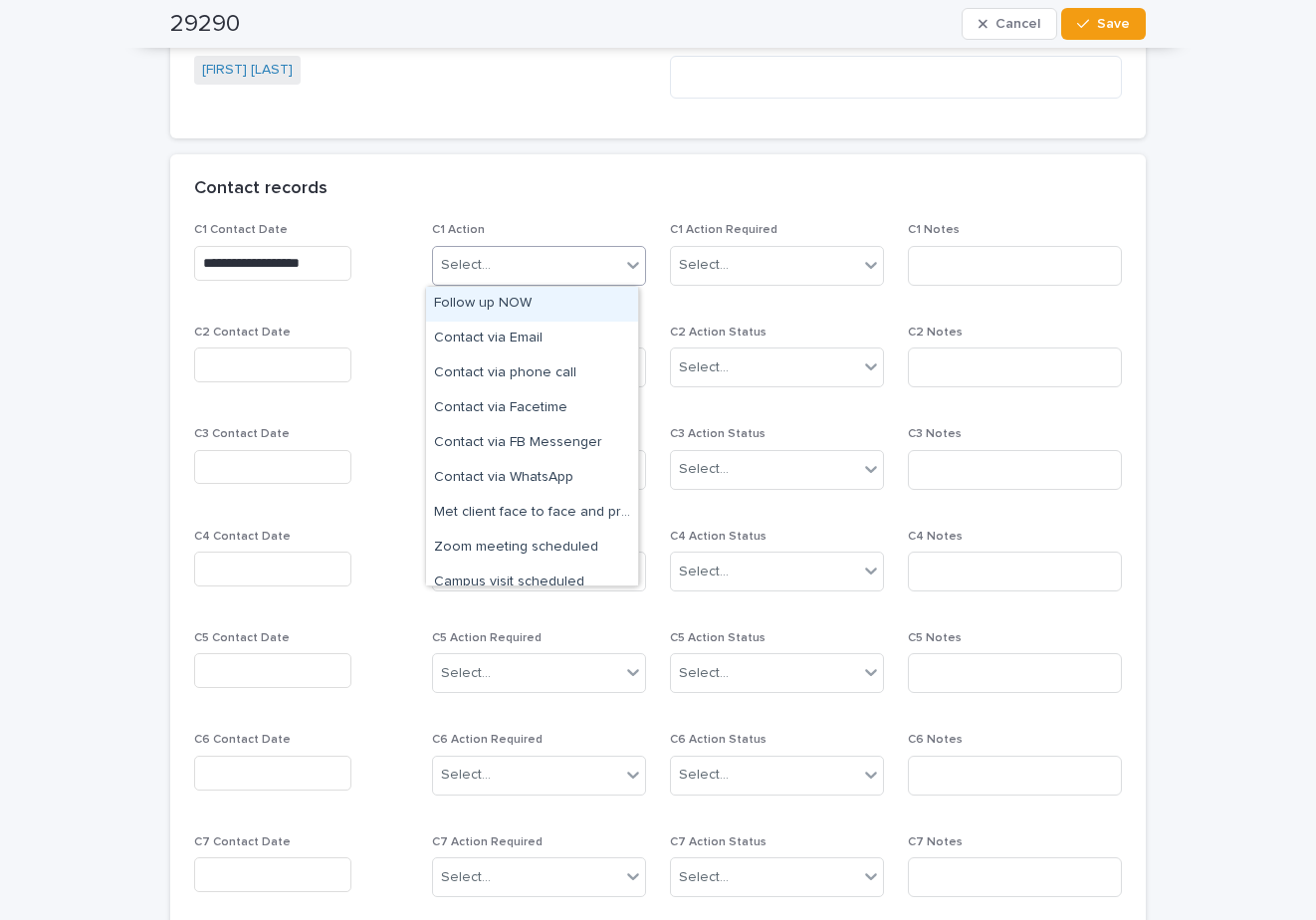 click on "Select..." at bounding box center [466, 265] 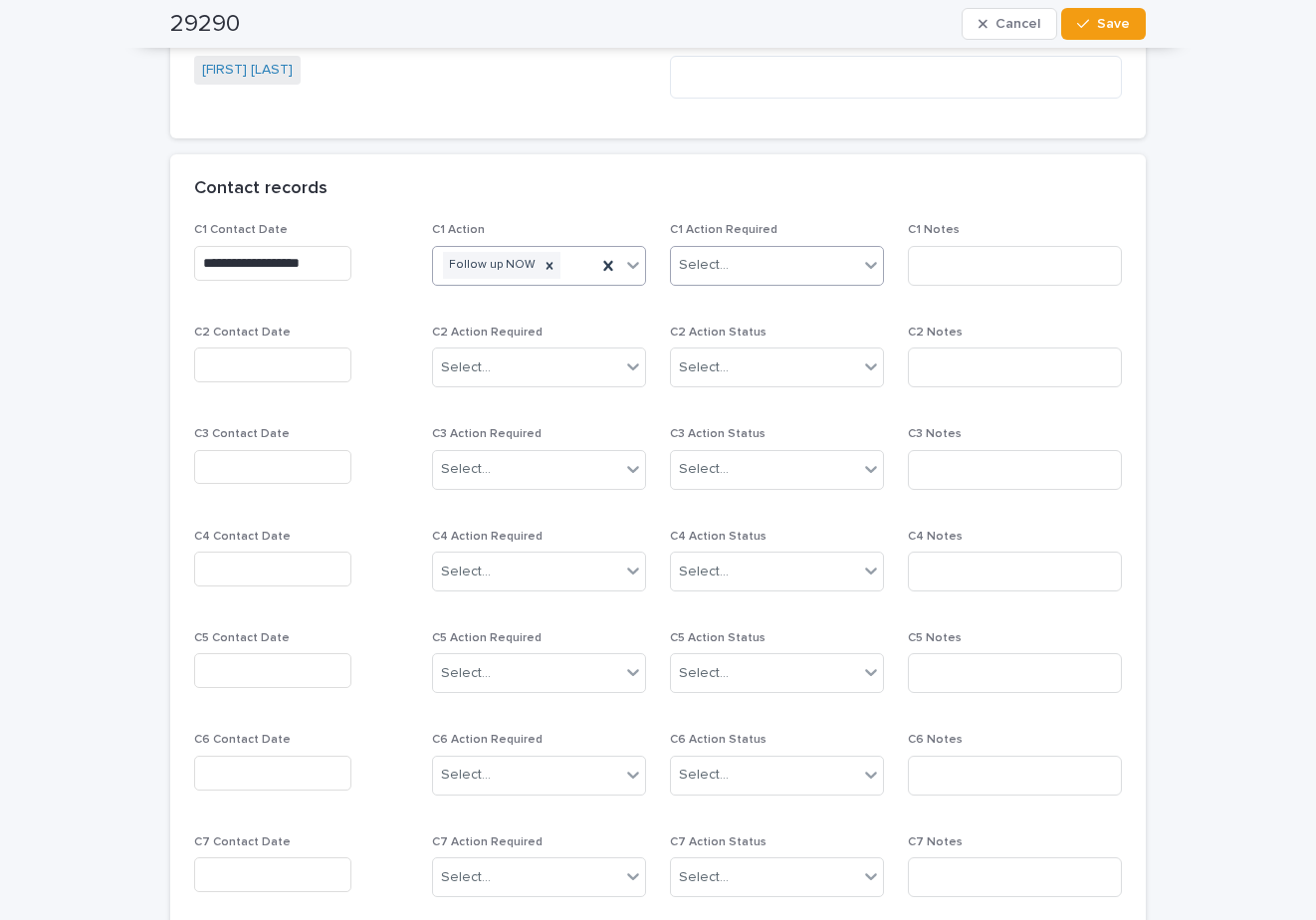 click on "Select..." at bounding box center [704, 265] 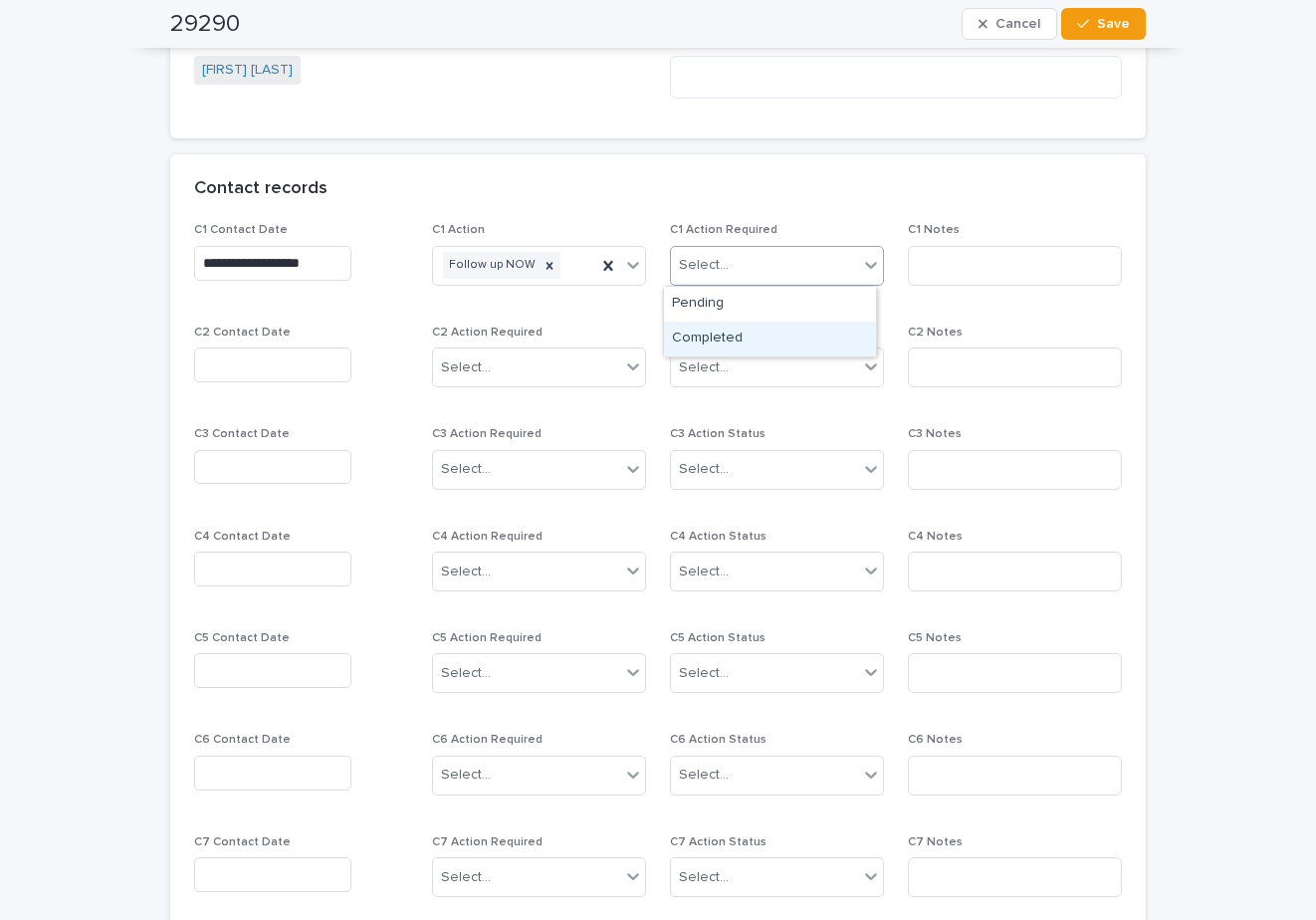 drag, startPoint x: 718, startPoint y: 319, endPoint x: 810, endPoint y: 327, distance: 92.34717 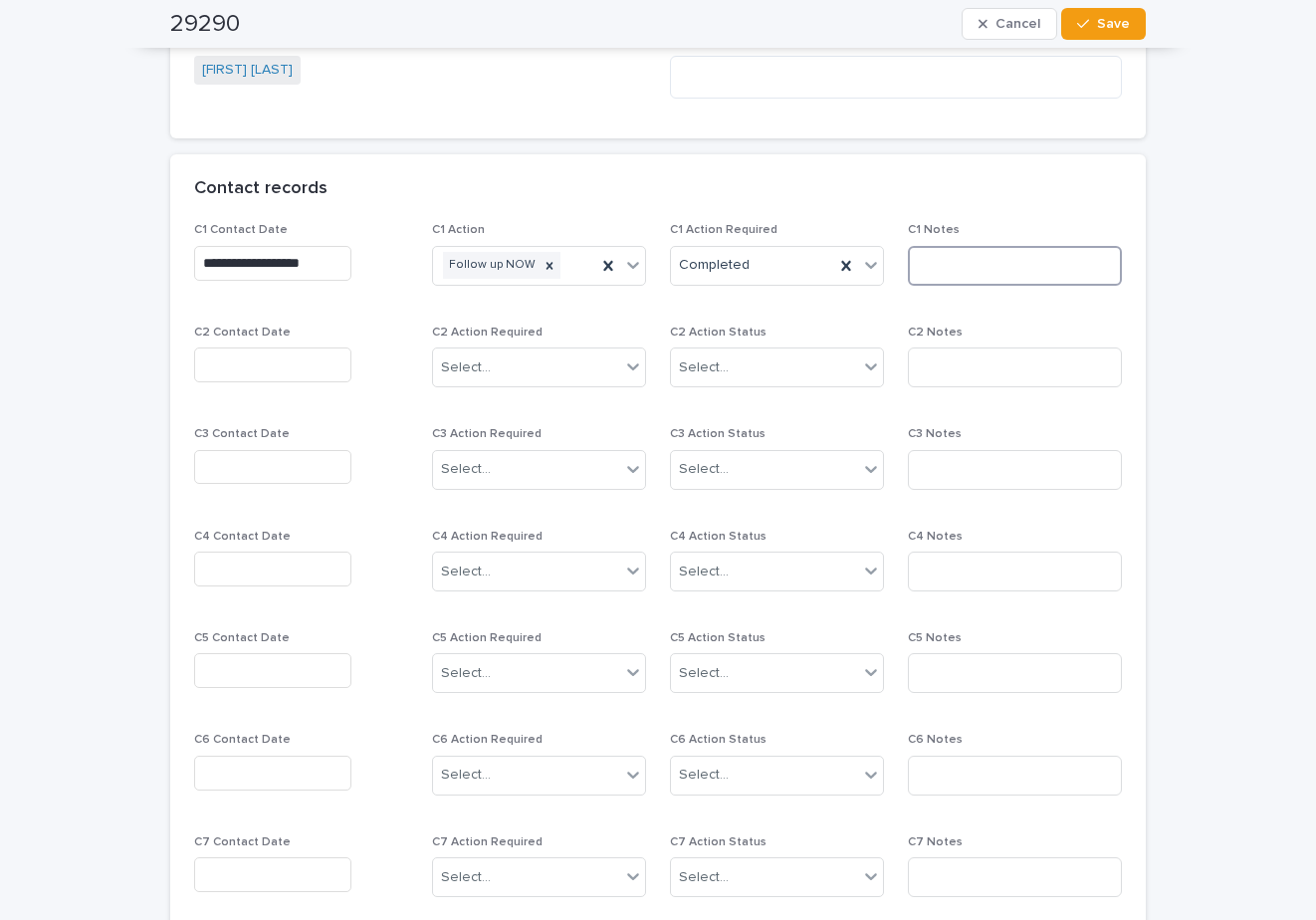 click at bounding box center [1014, 266] 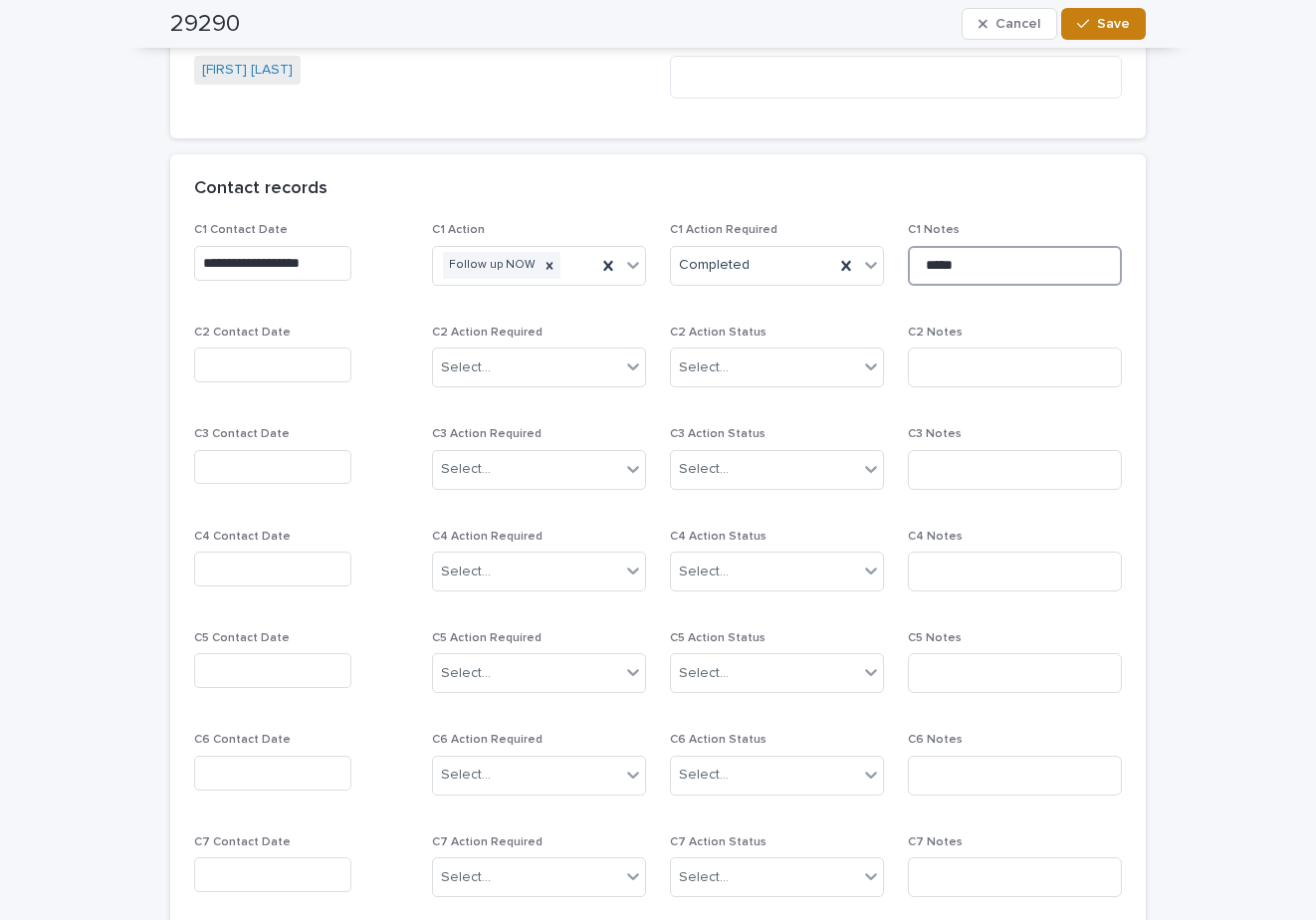 type on "*****" 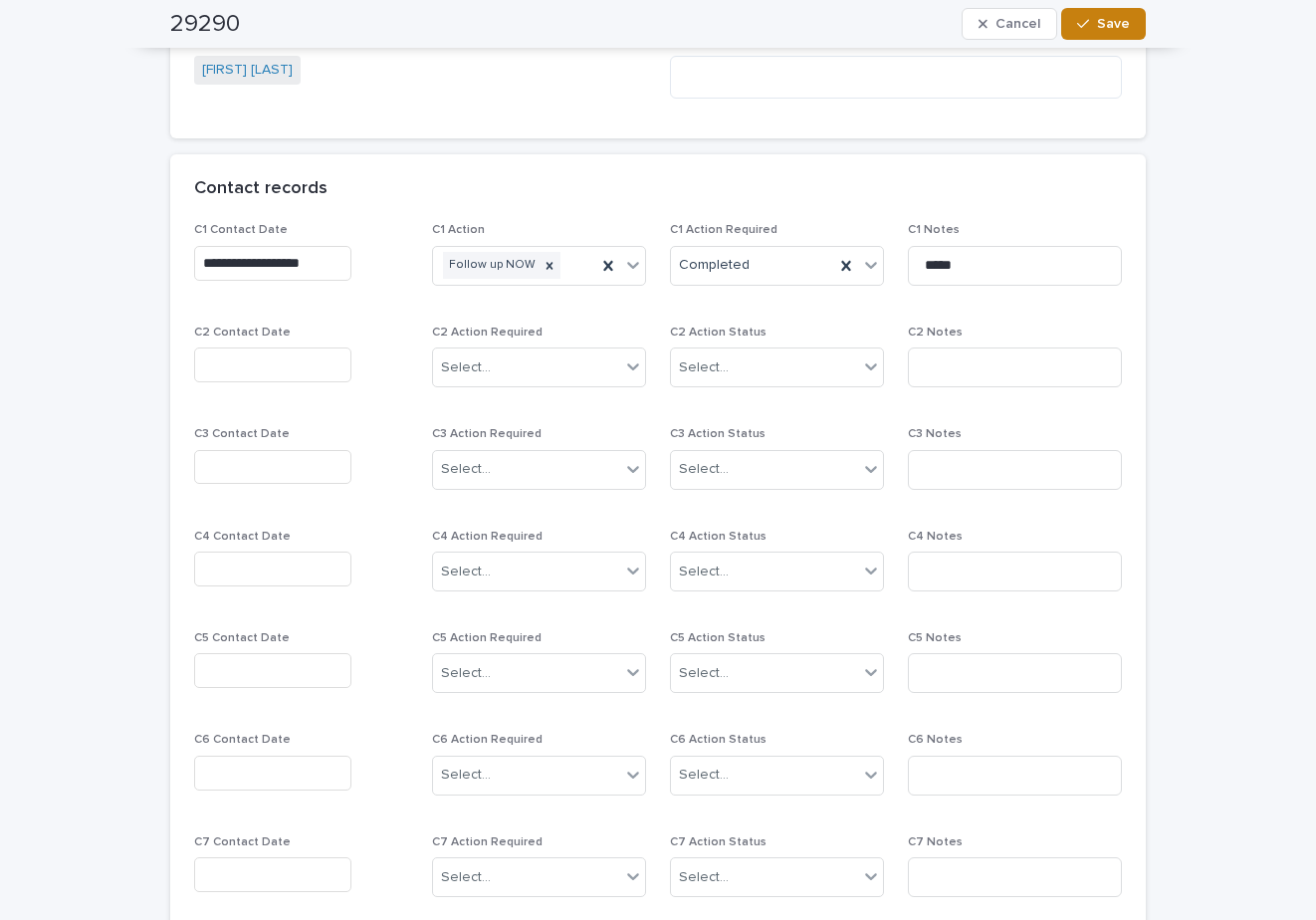 click on "Save" at bounding box center [1113, 24] 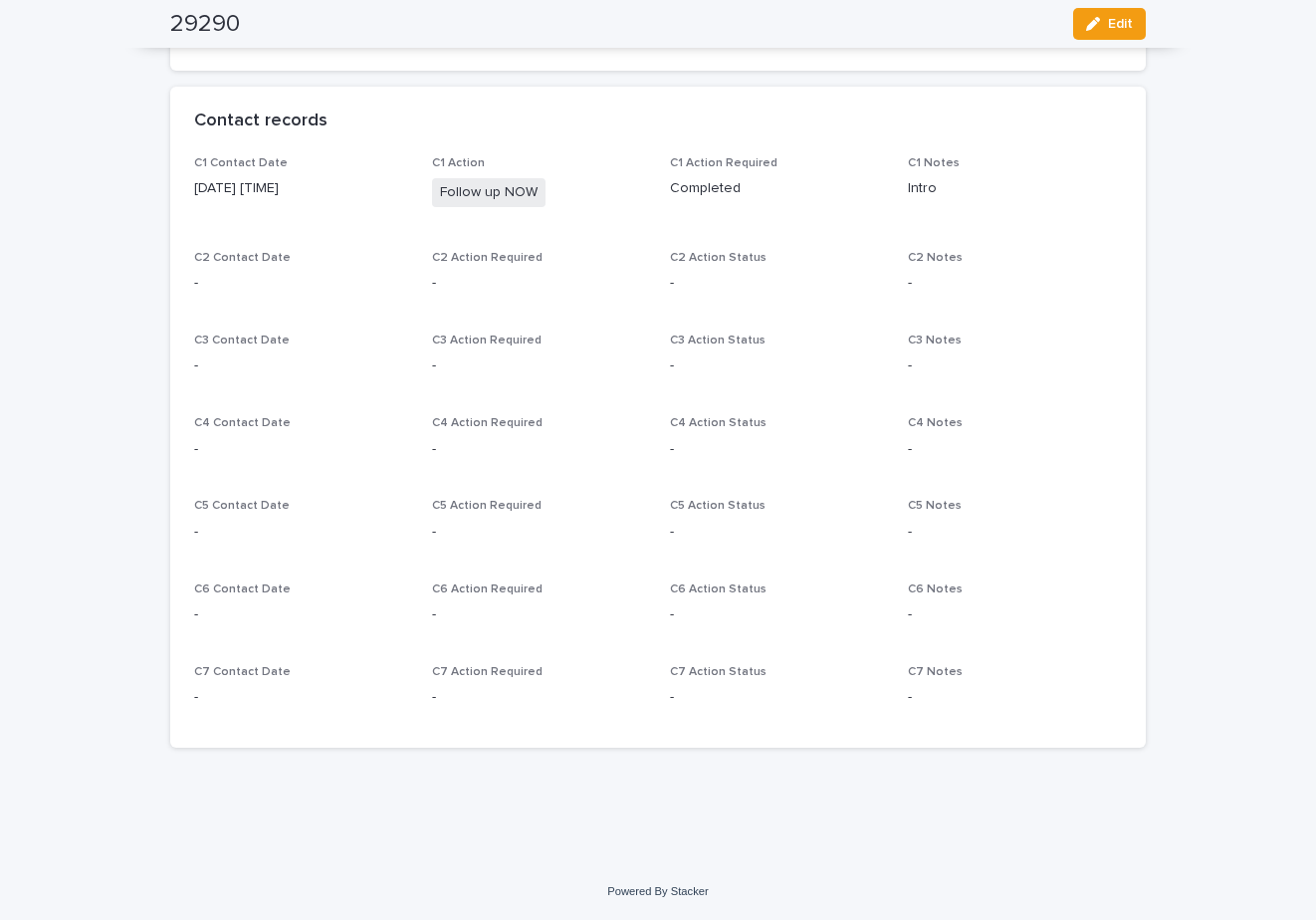 scroll, scrollTop: 1525, scrollLeft: 0, axis: vertical 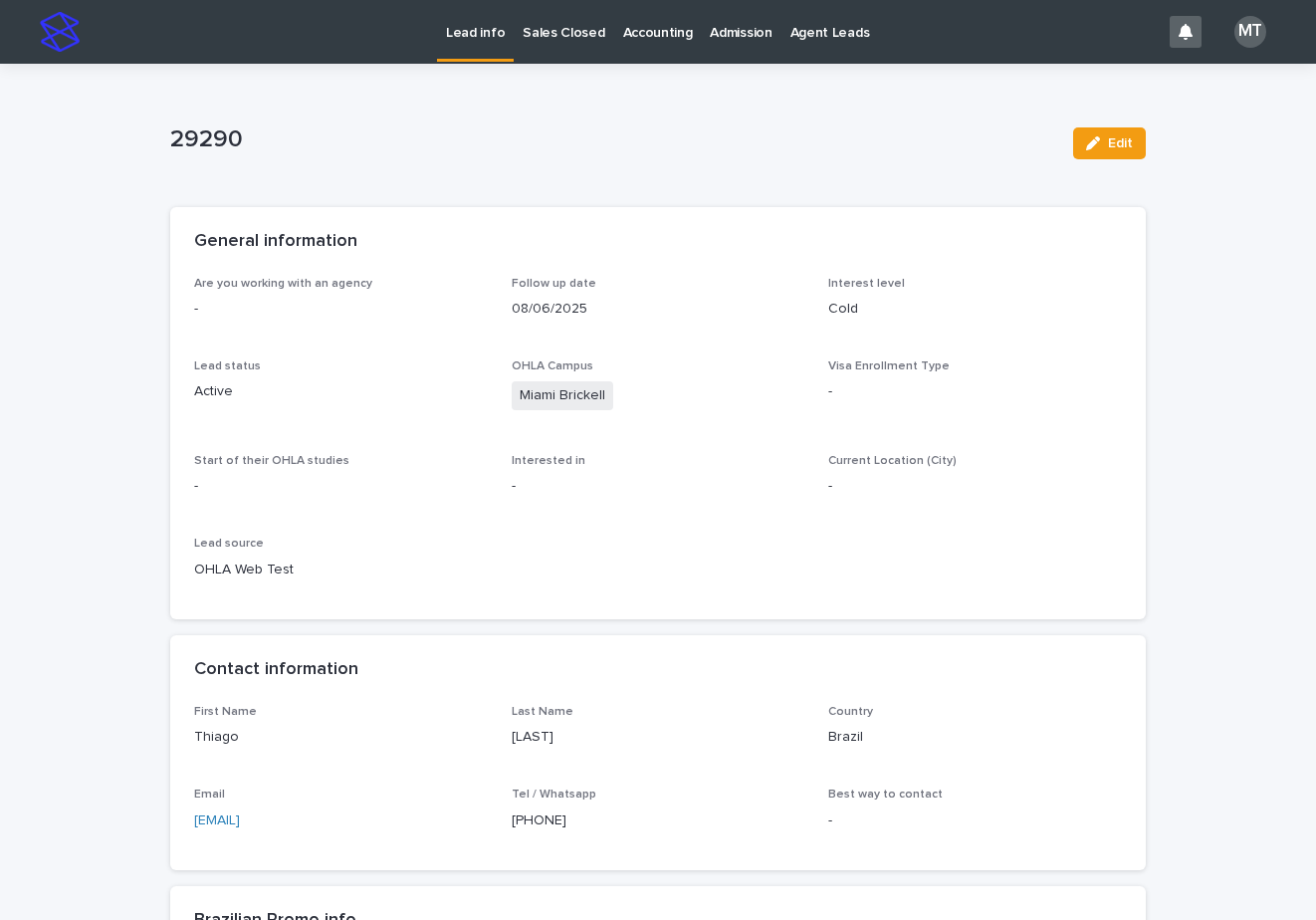 click on "Lead info" at bounding box center [475, 21] 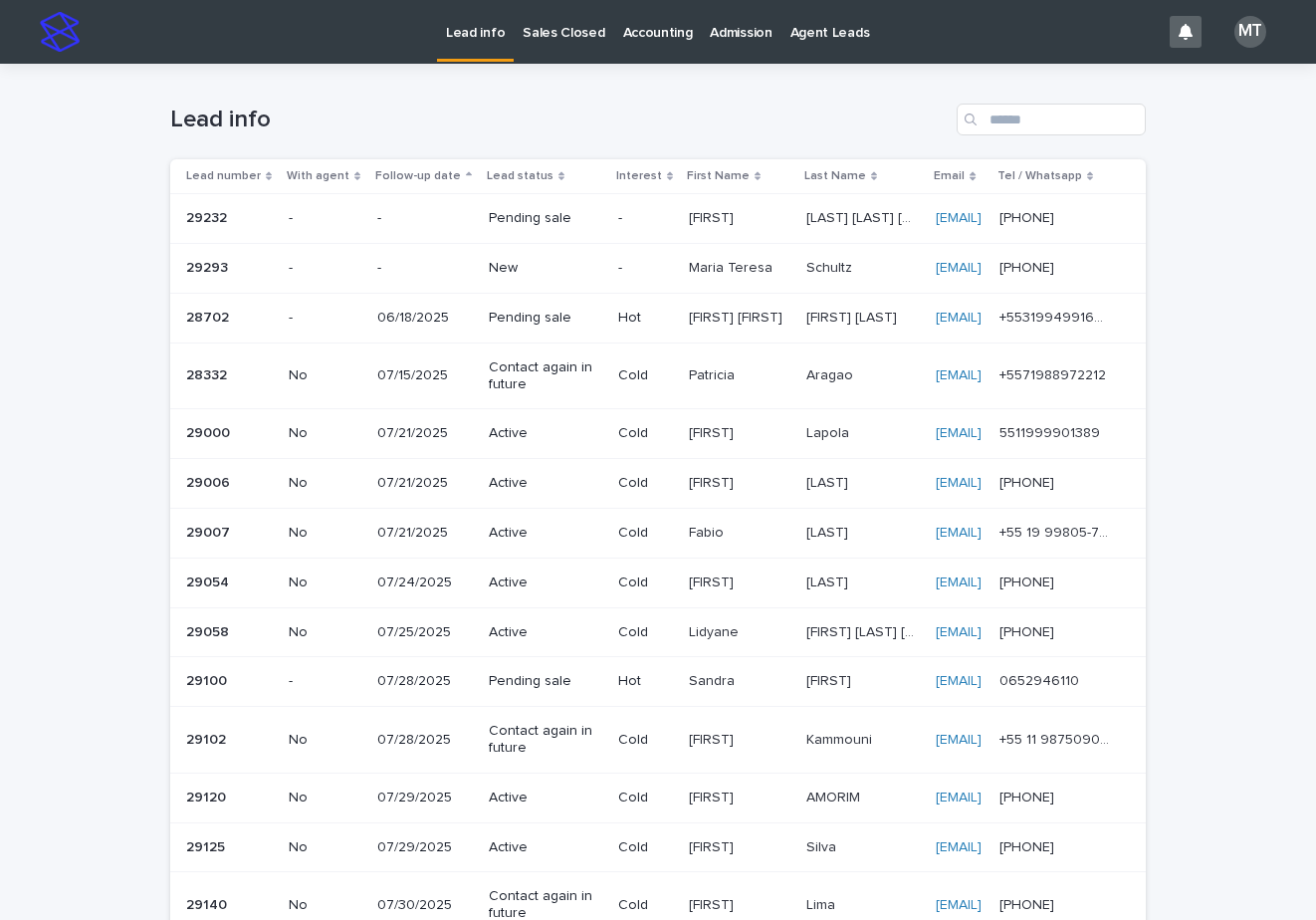 click on "New" at bounding box center (544, 268) 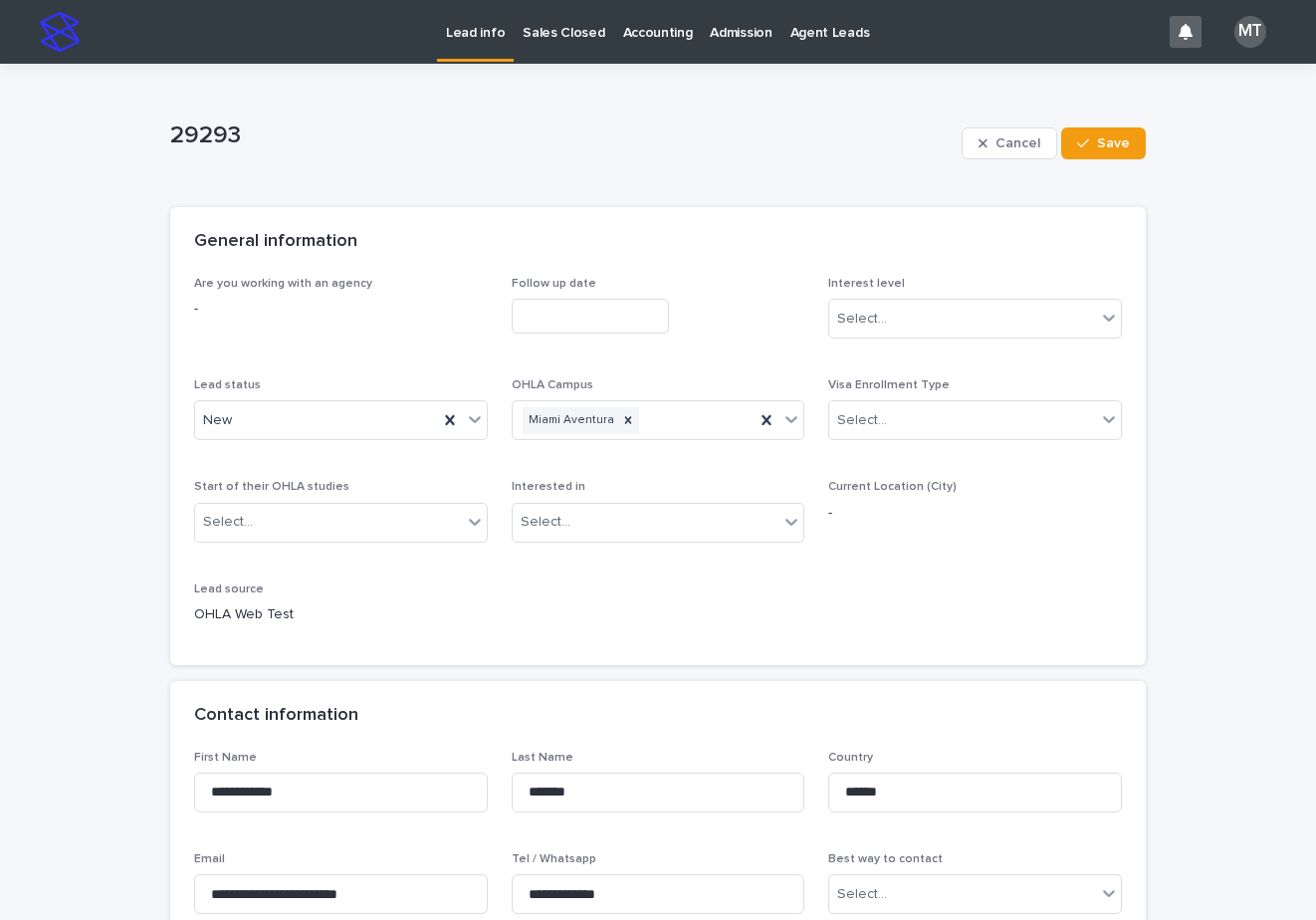 click at bounding box center (590, 316) 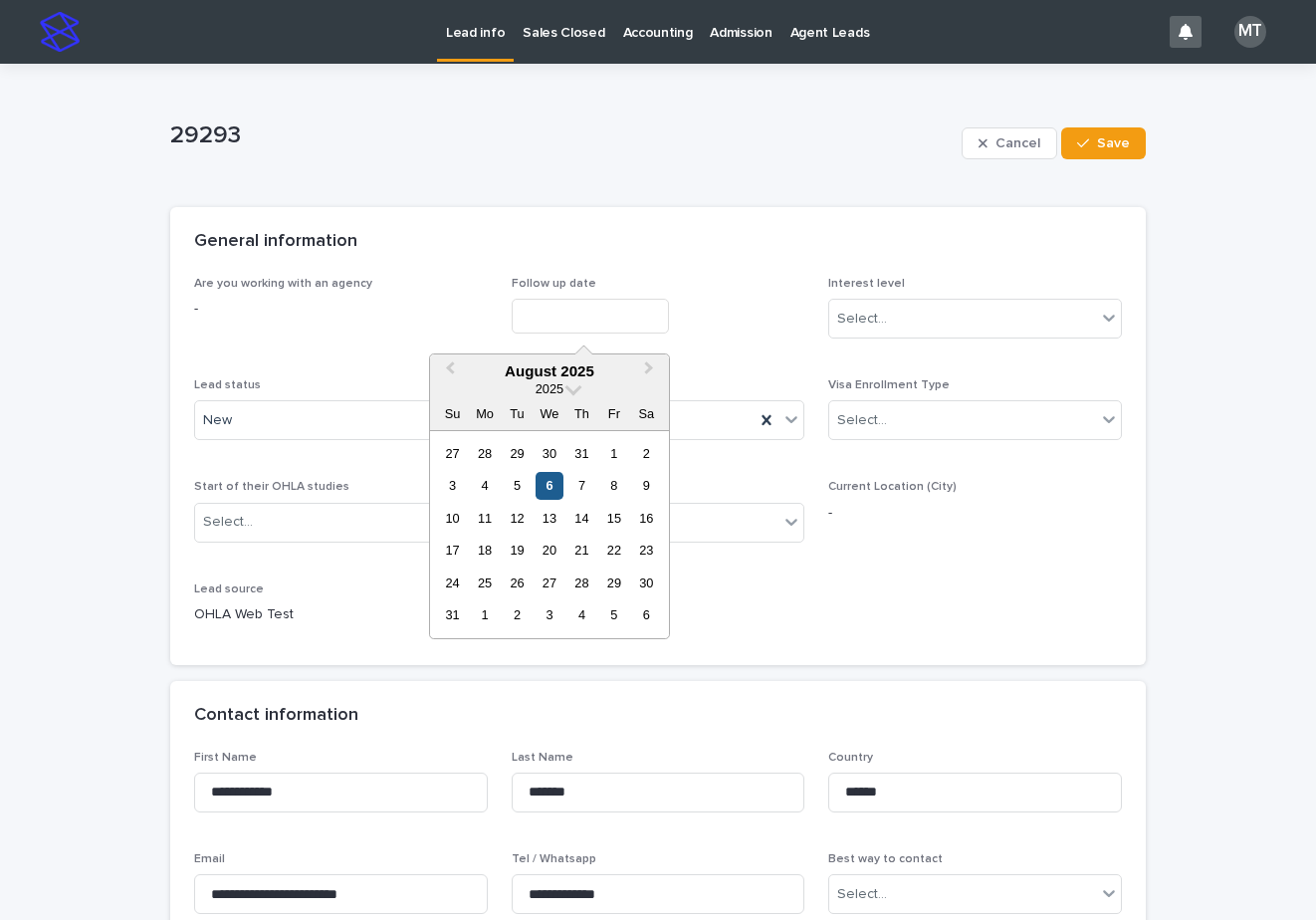 click on "6" at bounding box center [548, 485] 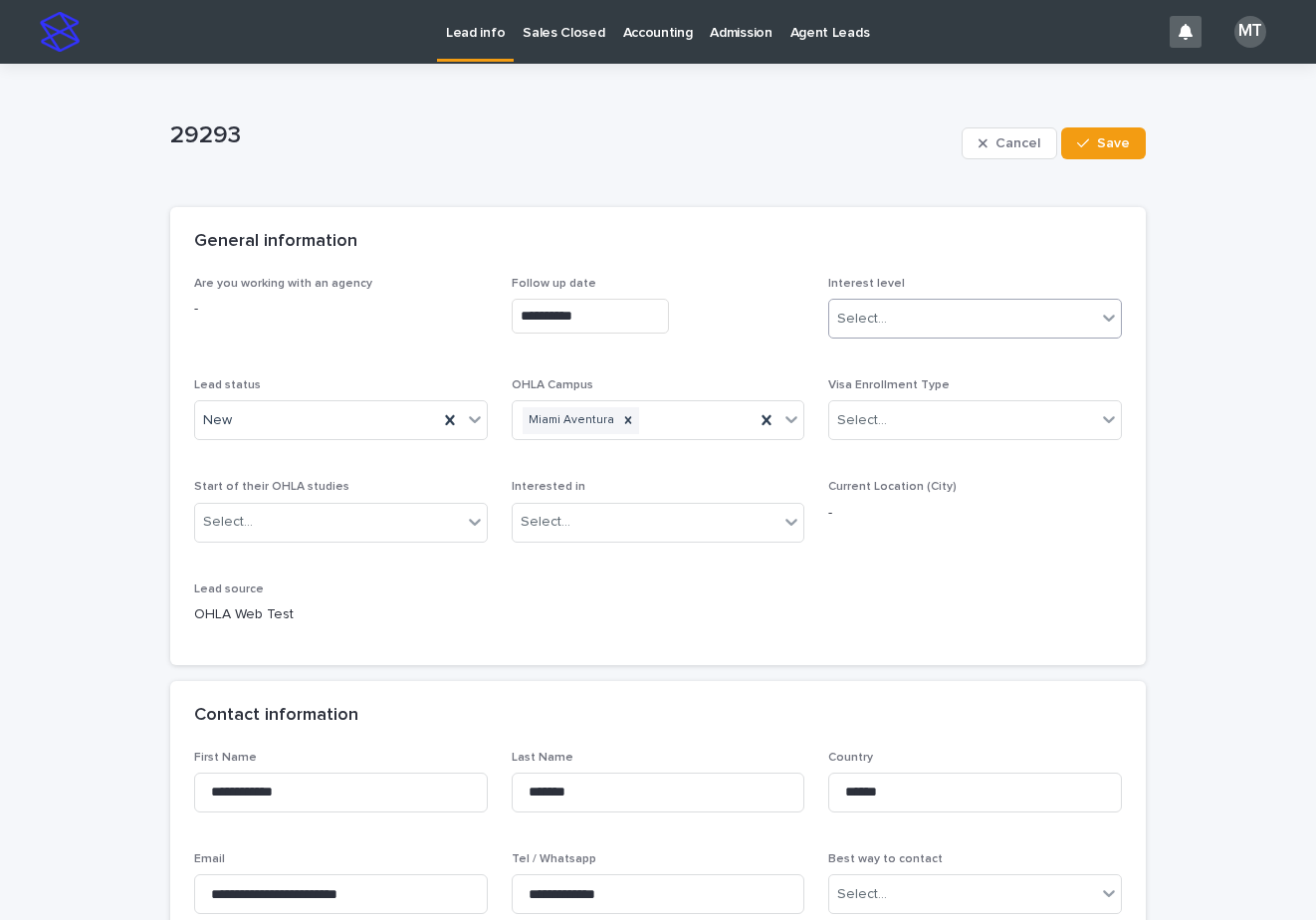 click on "Select..." at bounding box center (862, 319) 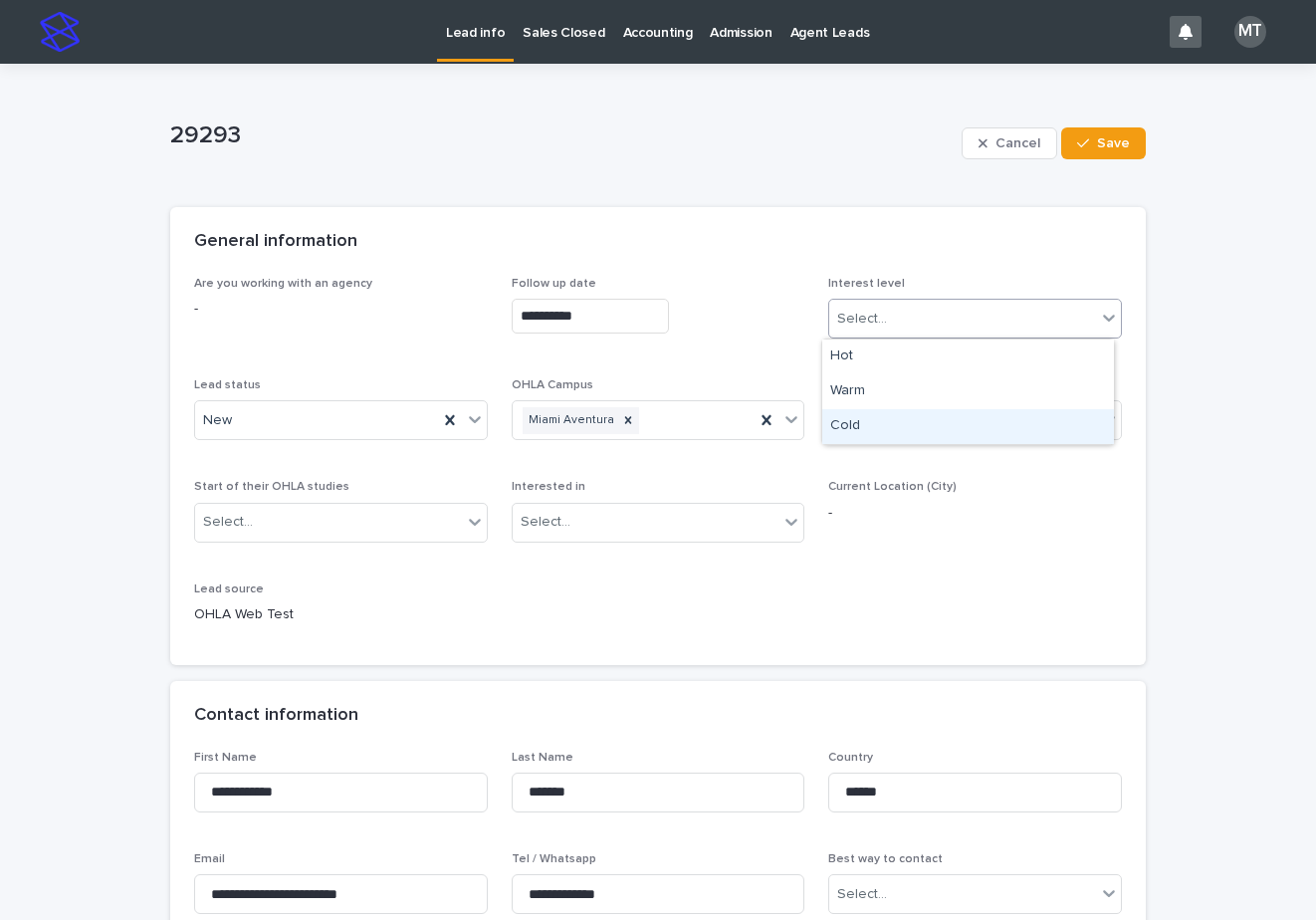 click on "Cold" at bounding box center [968, 426] 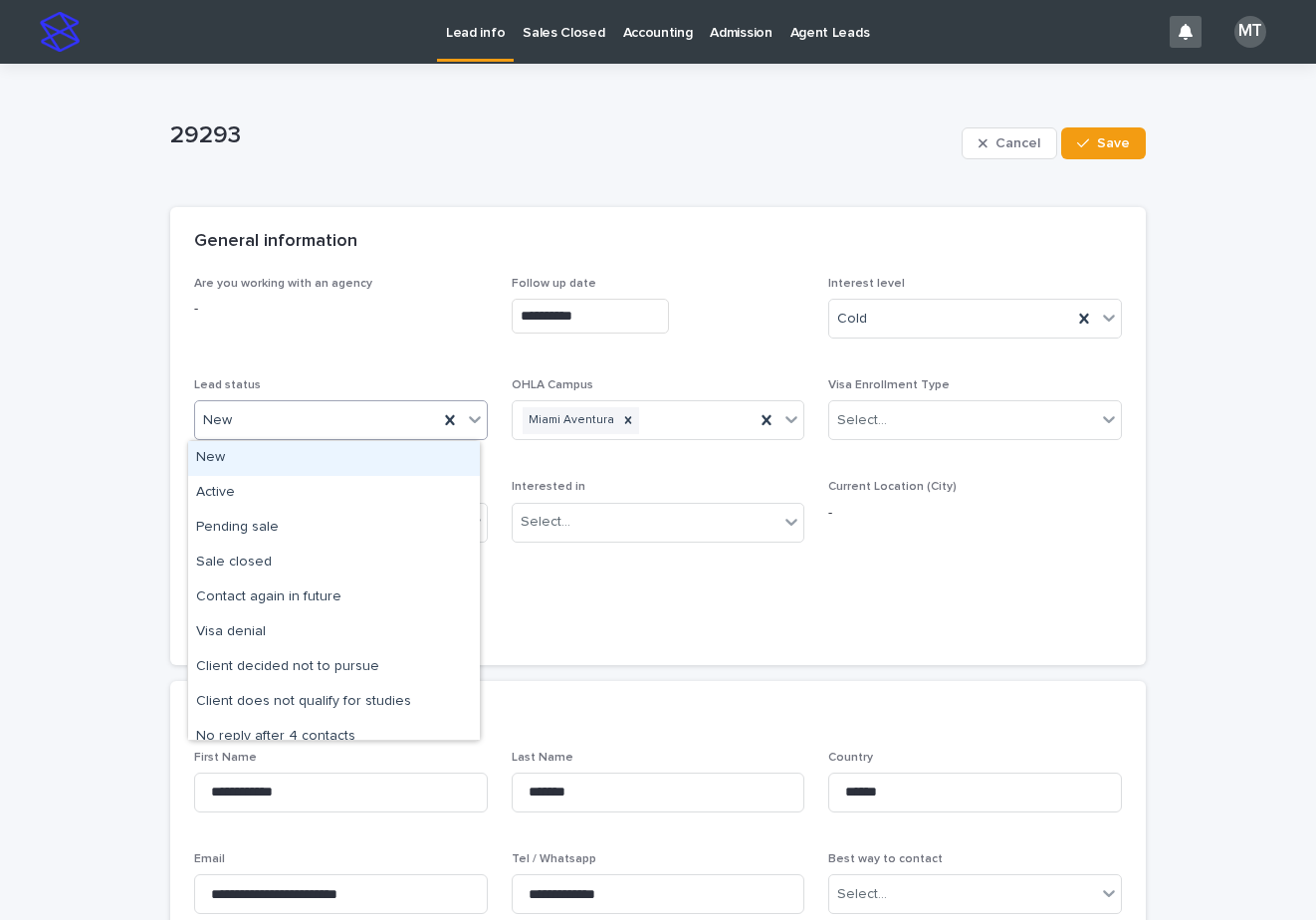 click on "New" at bounding box center (317, 420) 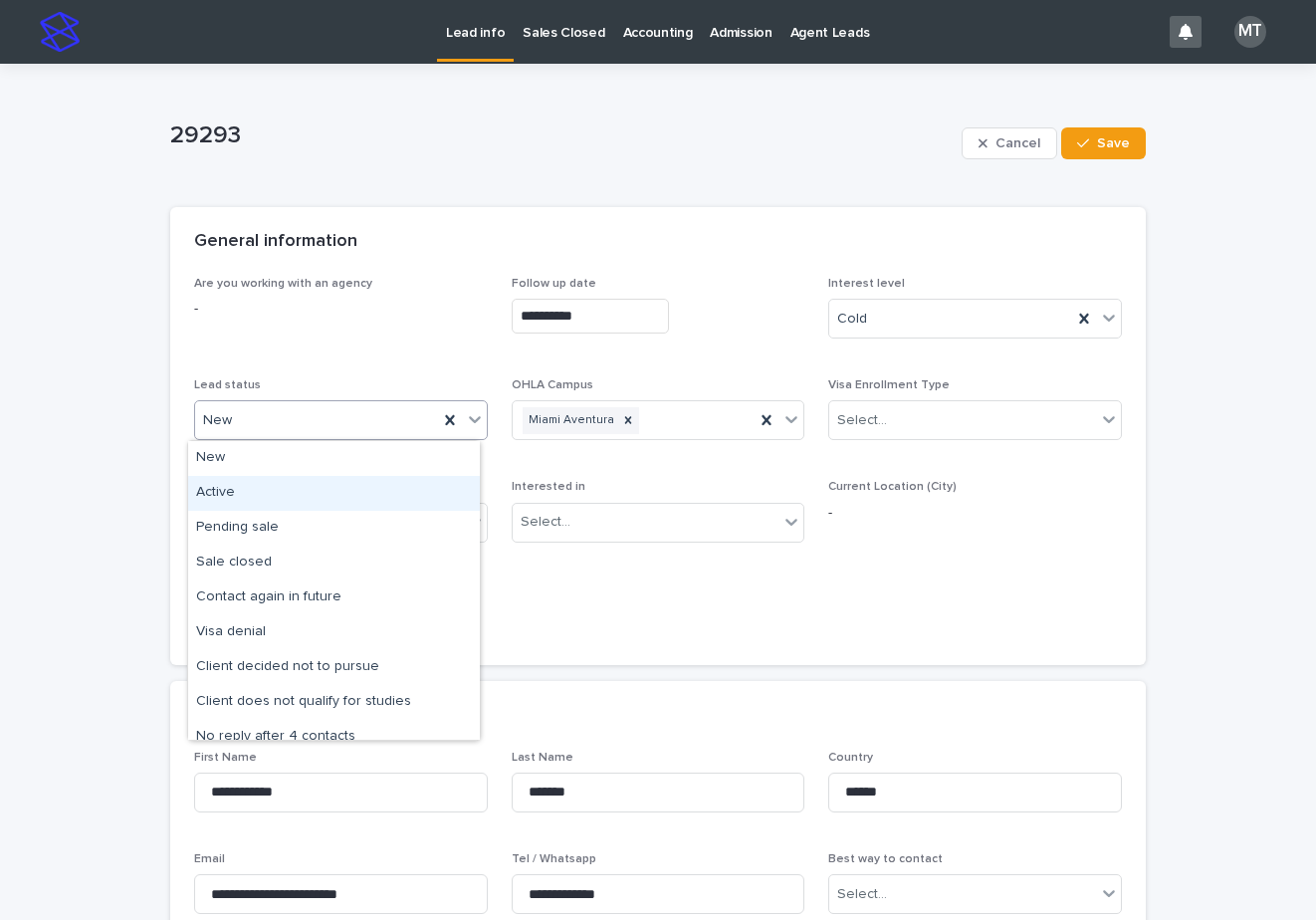 click on "Active" at bounding box center [333, 493] 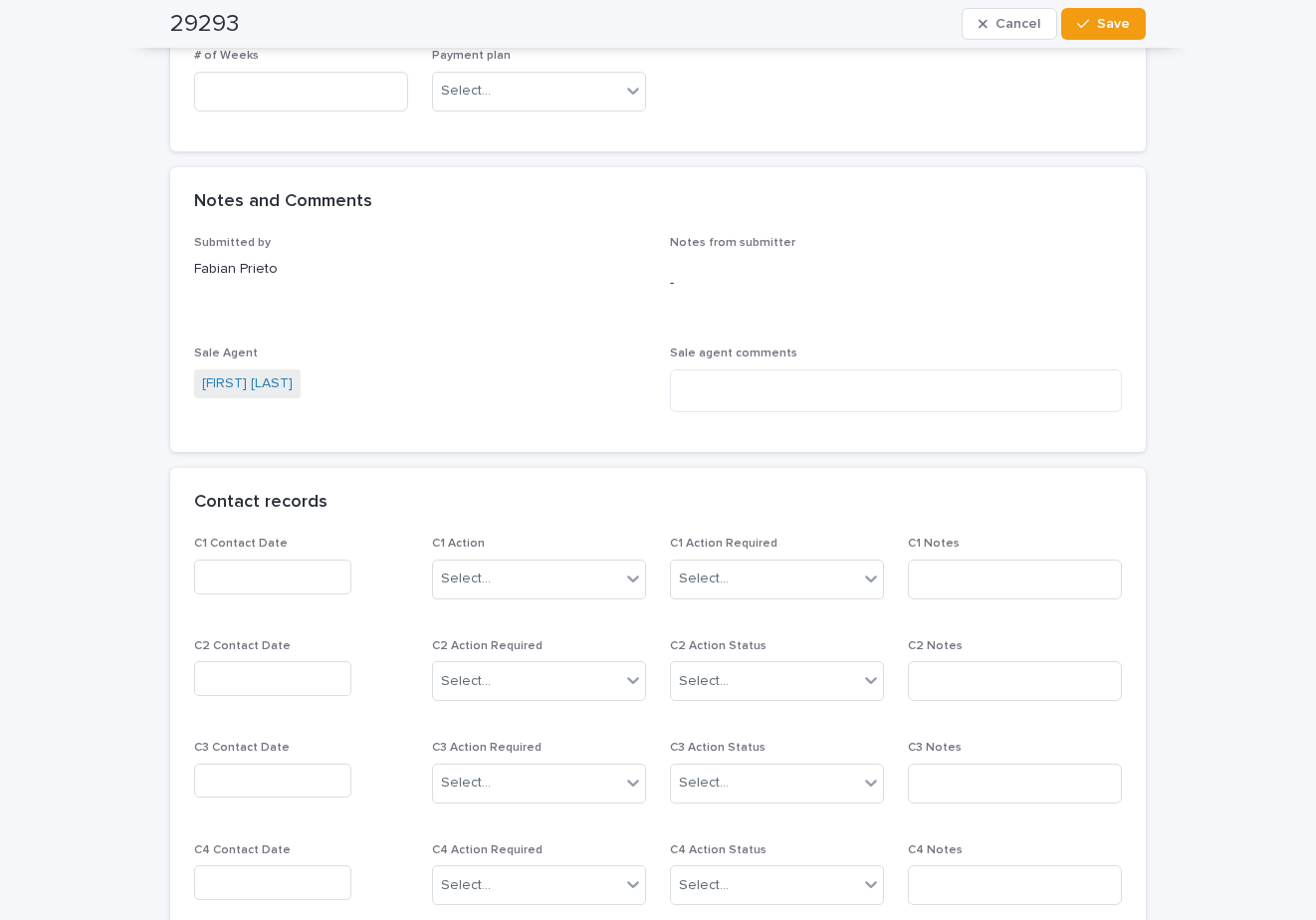 scroll, scrollTop: 1394, scrollLeft: 0, axis: vertical 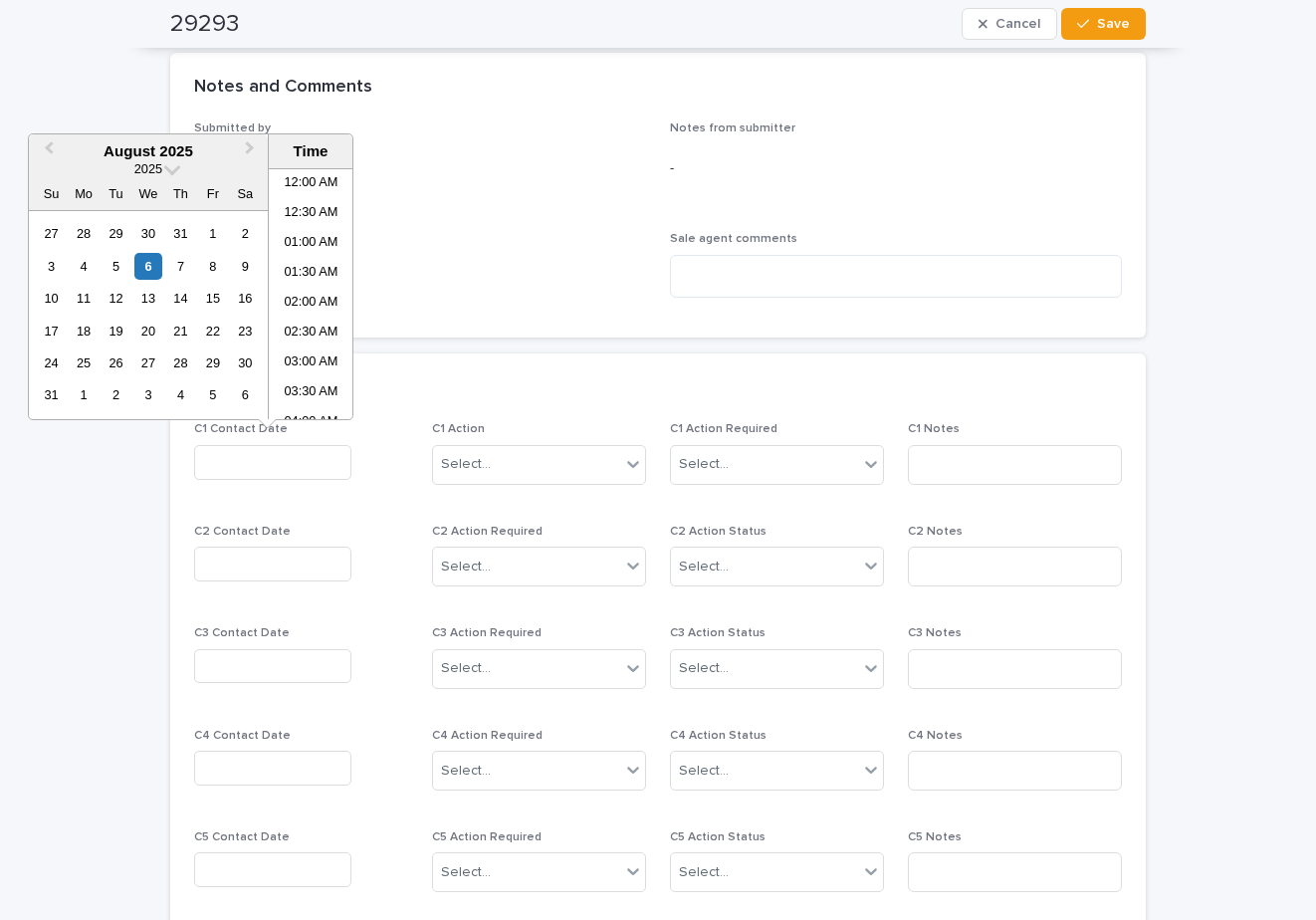 click at bounding box center [273, 462] 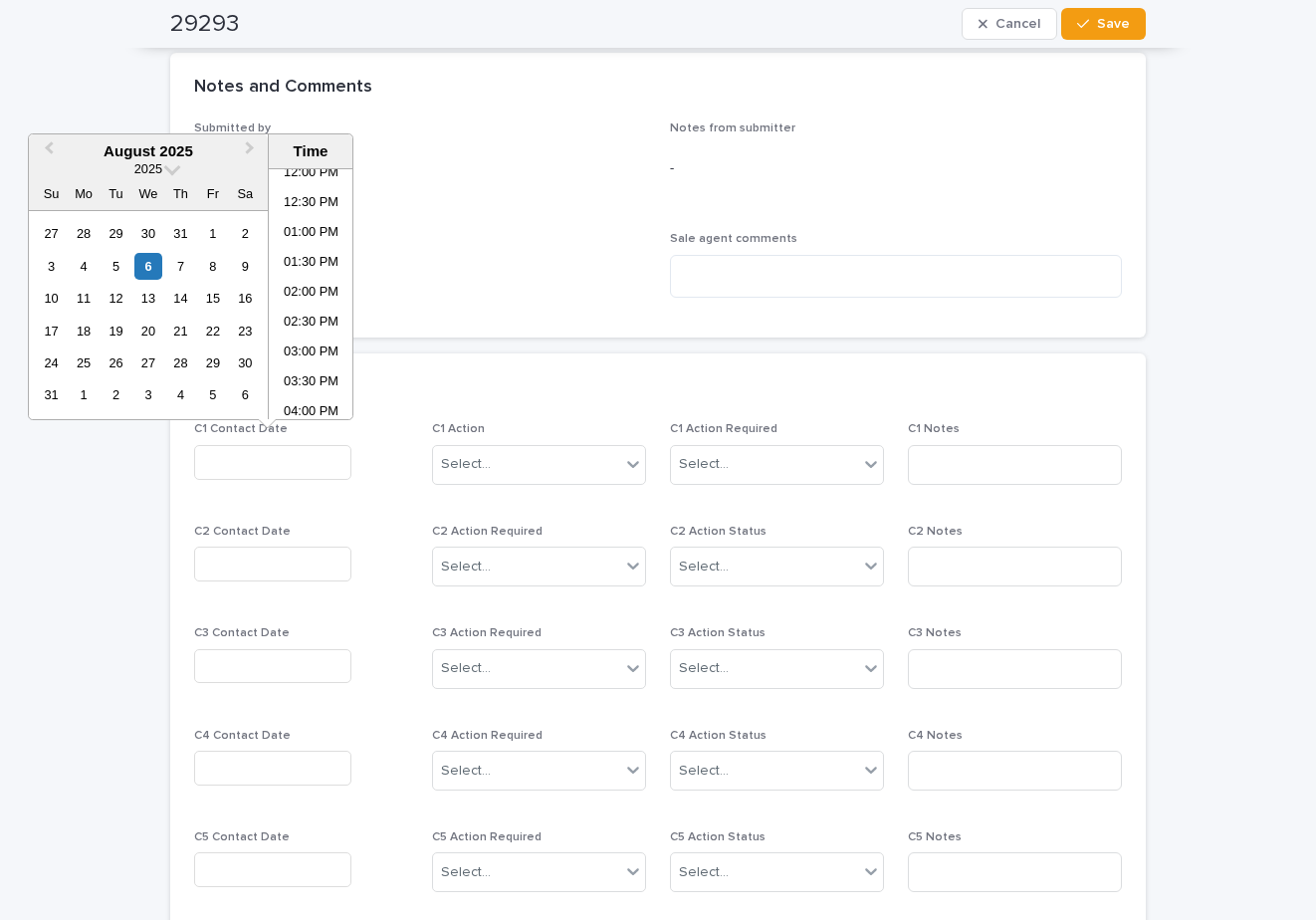drag, startPoint x: 313, startPoint y: 315, endPoint x: 503, endPoint y: 396, distance: 206.54539 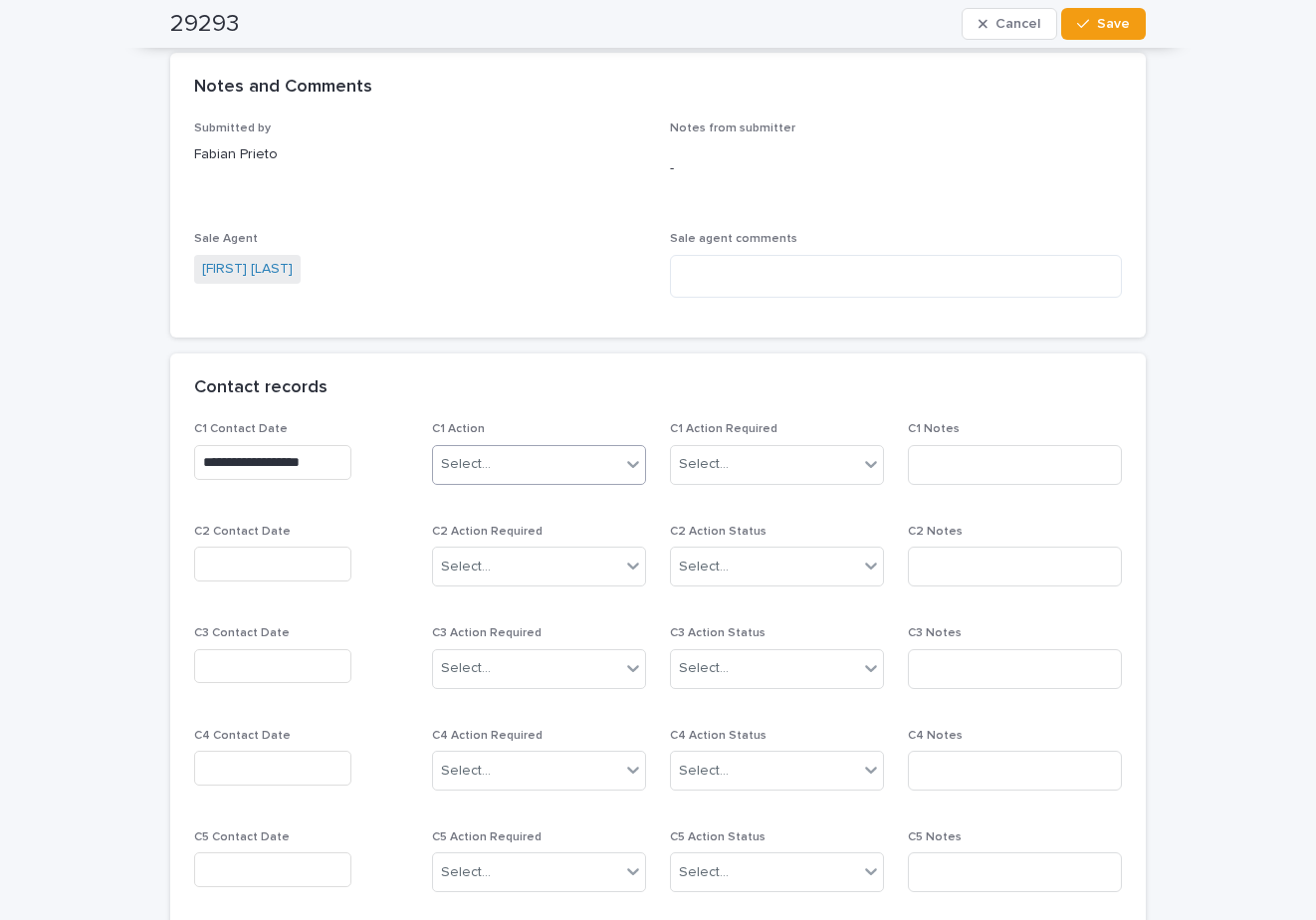click on "Select..." at bounding box center (527, 464) 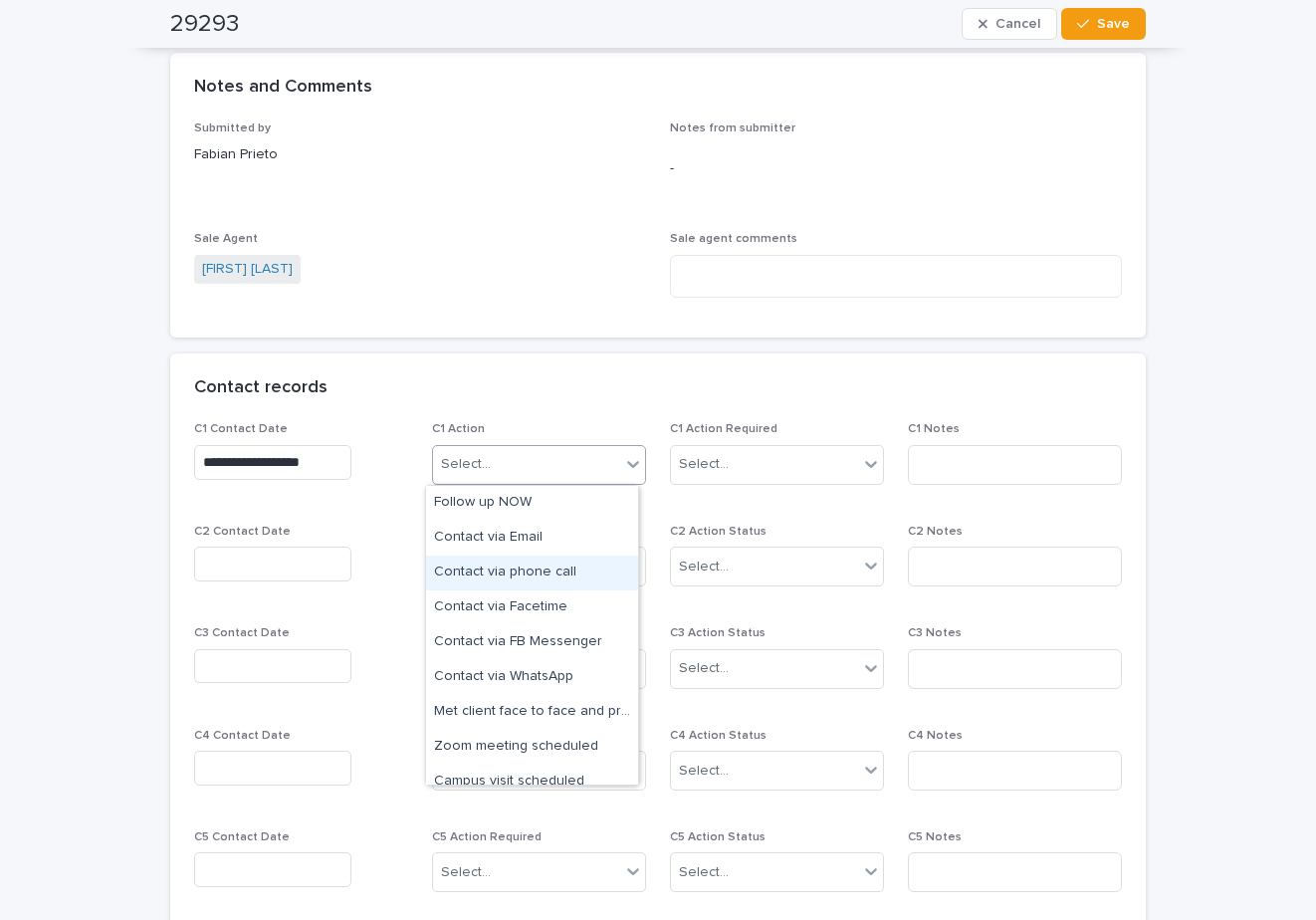 click on "Contact via phone call" at bounding box center (532, 573) 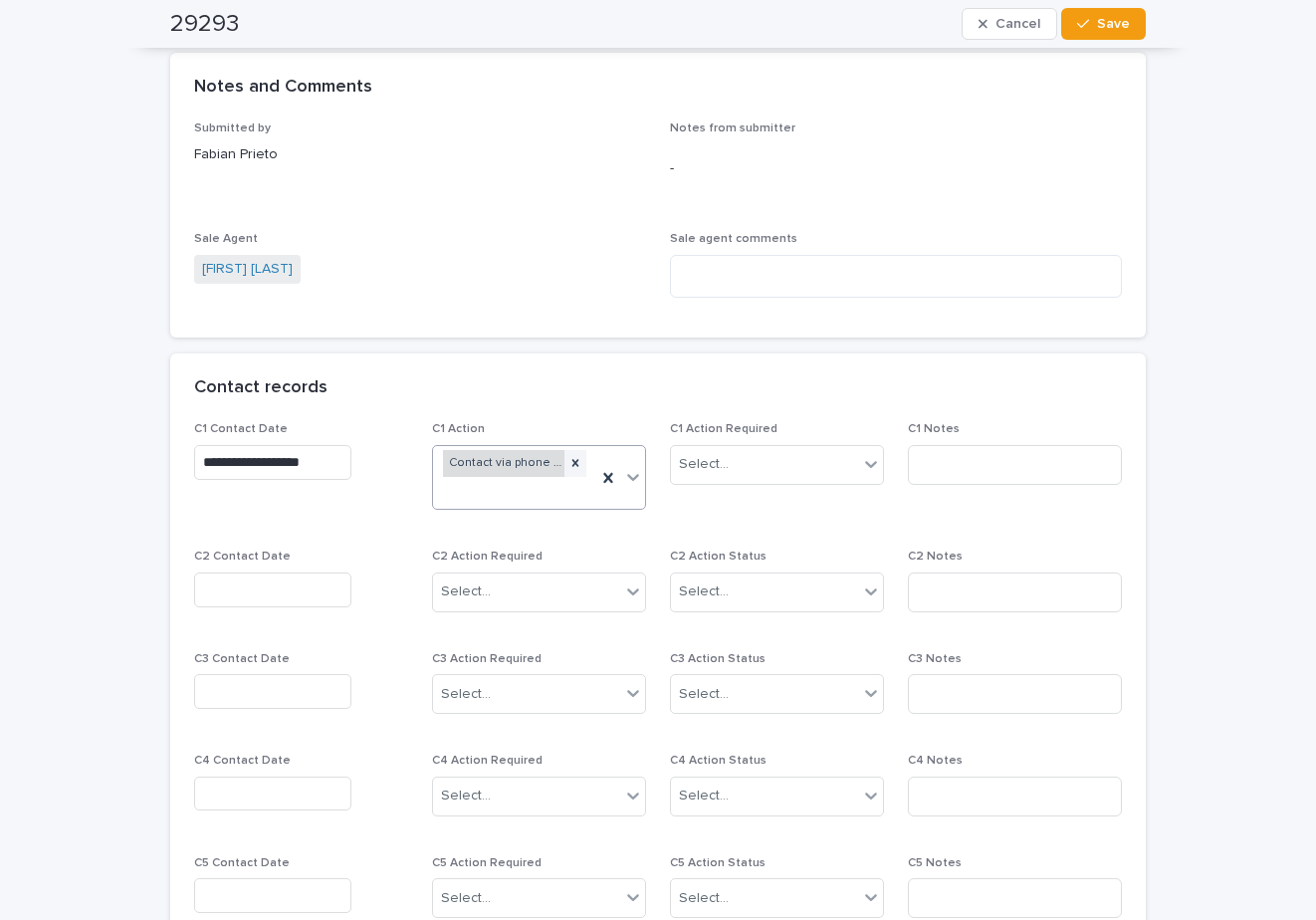 click on "Contact via phone call" at bounding box center [504, 463] 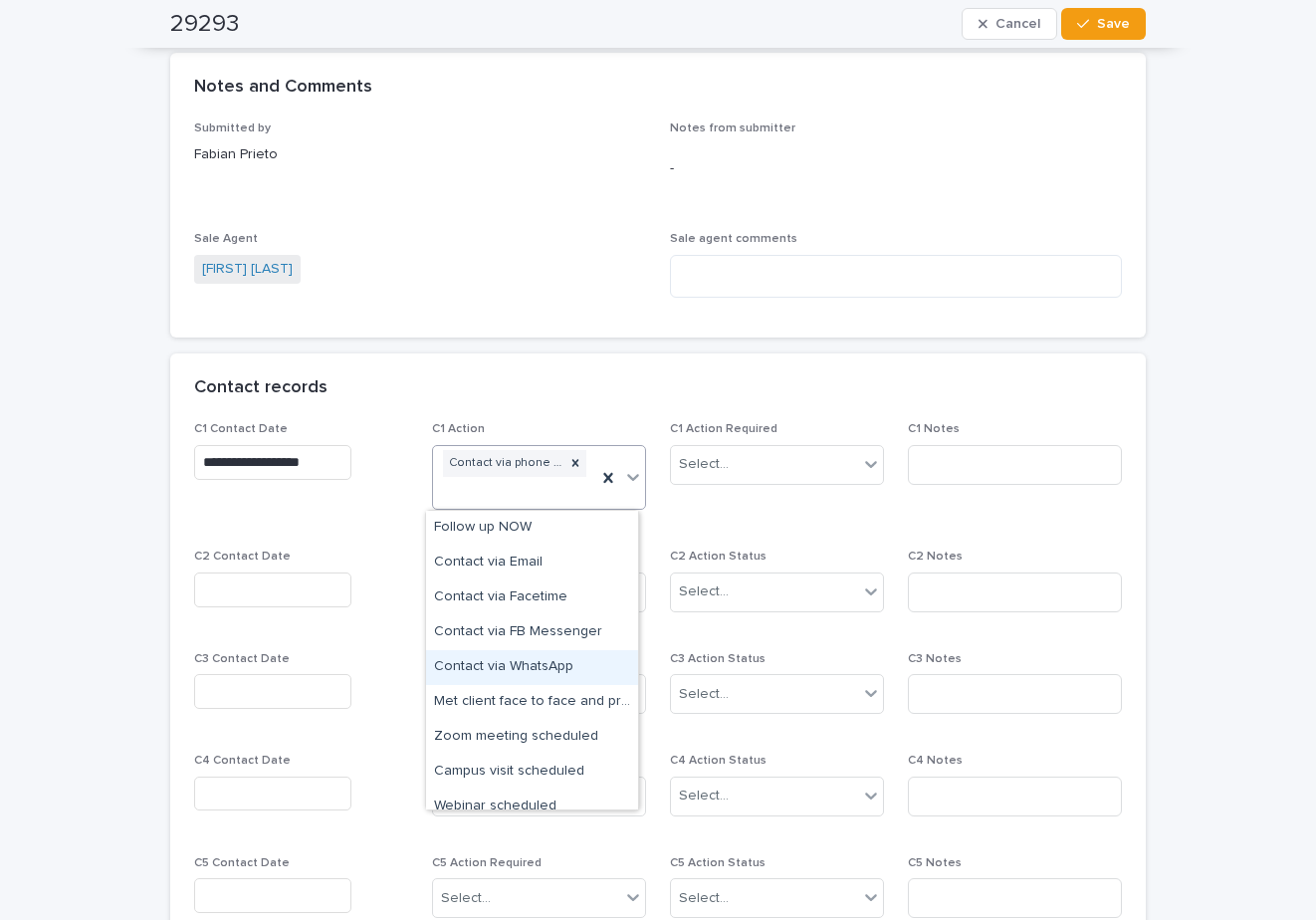 click on "Contact via WhatsApp" at bounding box center [532, 667] 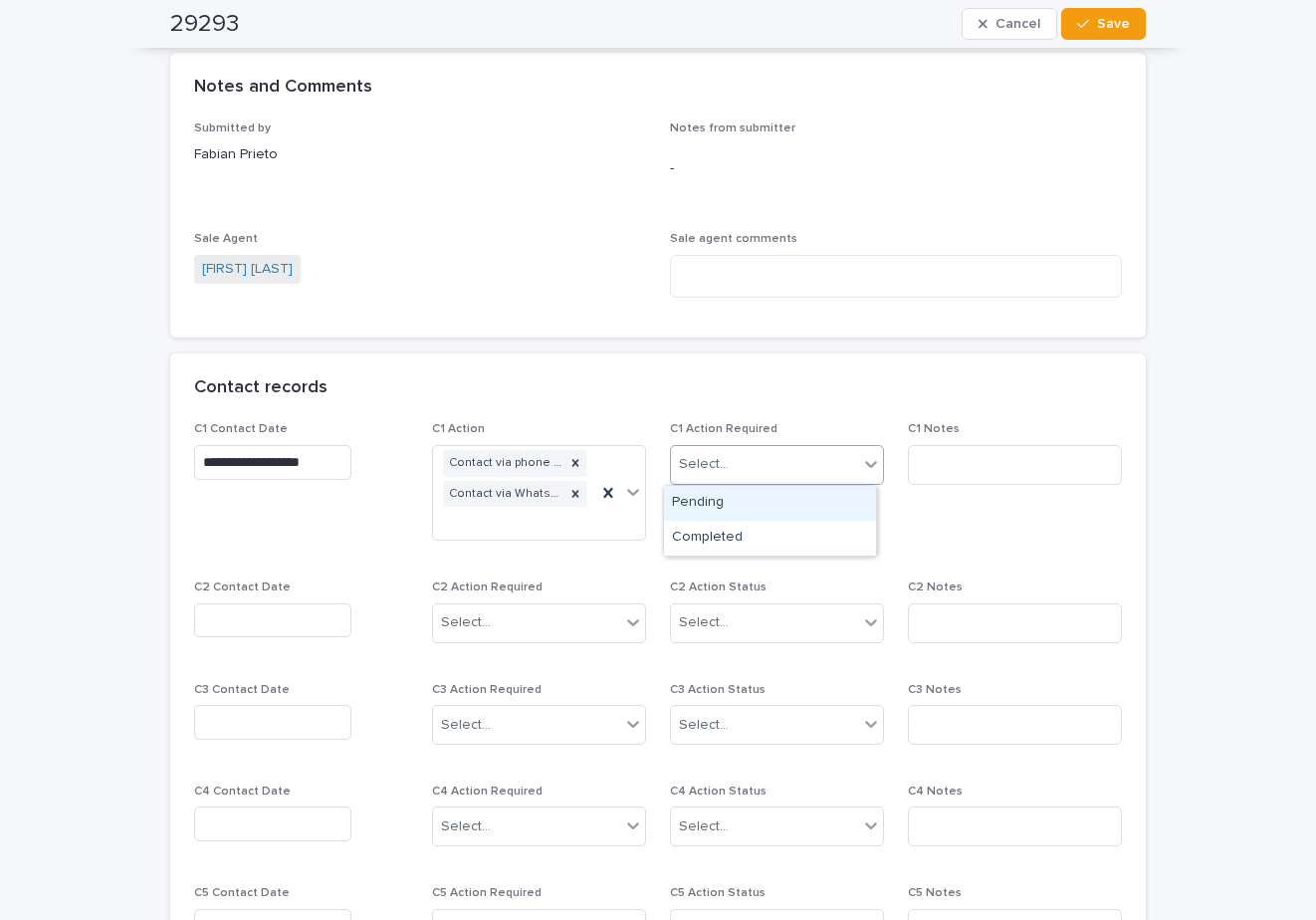 drag, startPoint x: 675, startPoint y: 468, endPoint x: 691, endPoint y: 514, distance: 48.703183 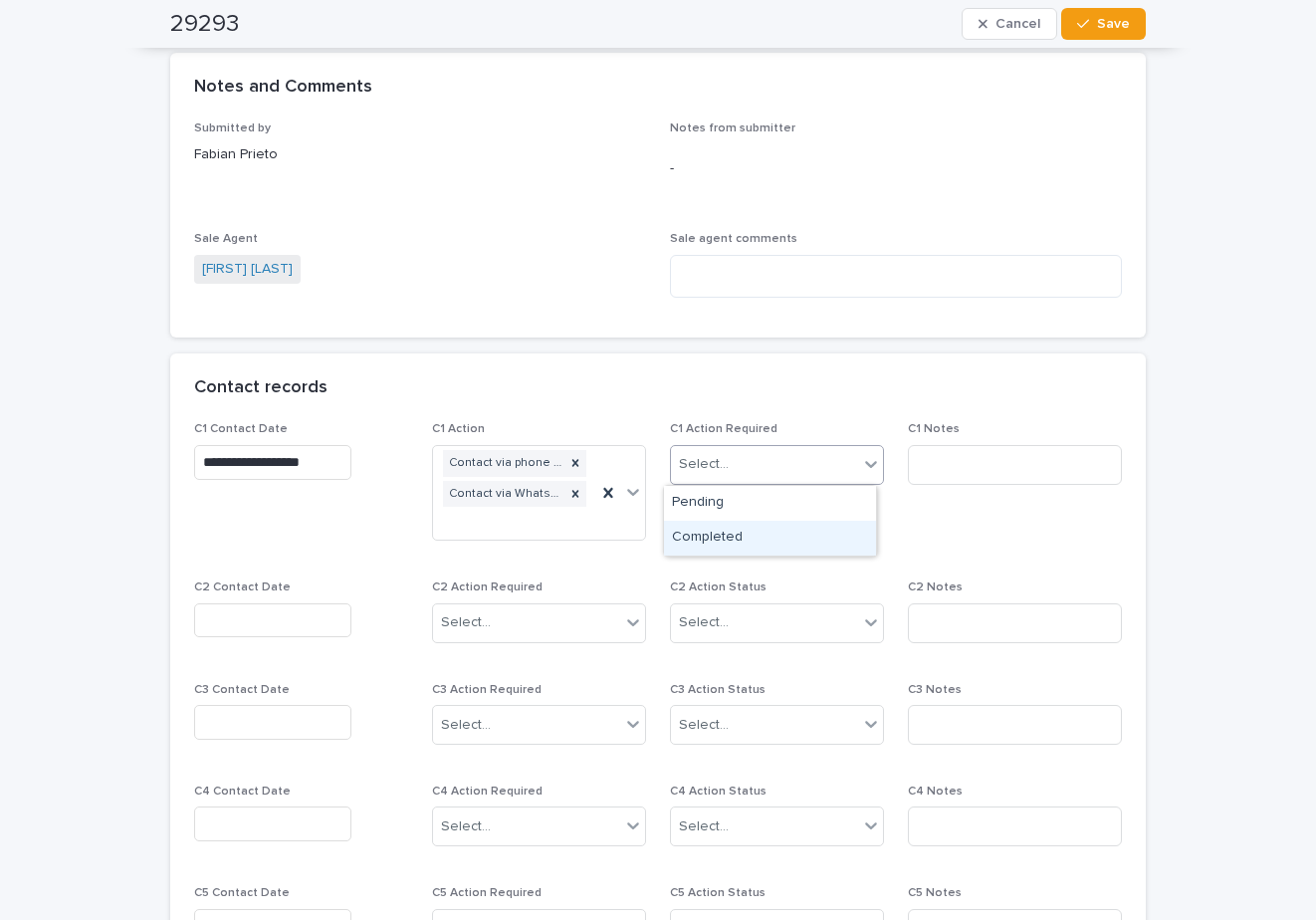 drag, startPoint x: 698, startPoint y: 530, endPoint x: 868, endPoint y: 503, distance: 172.13076 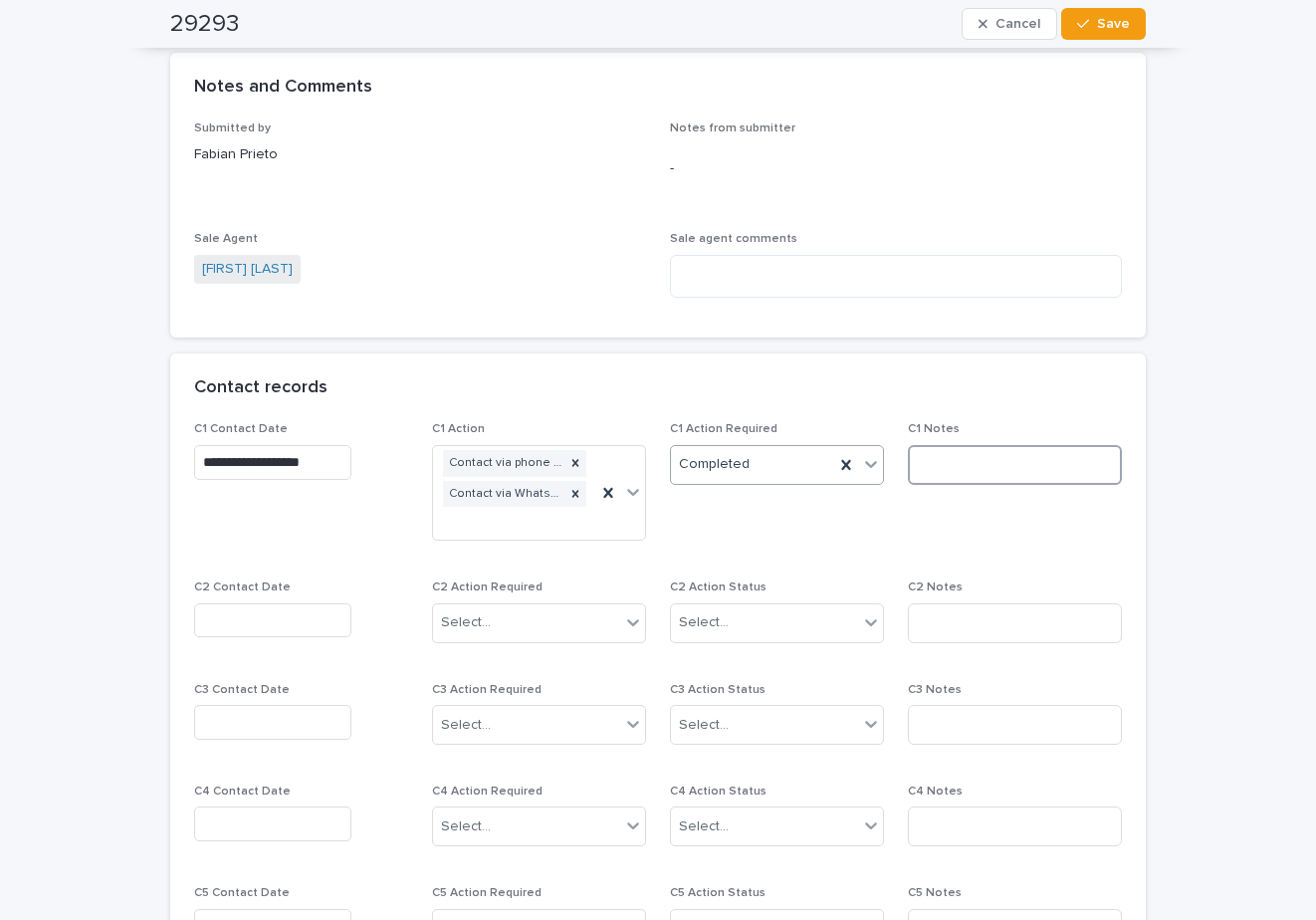 click at bounding box center [1014, 465] 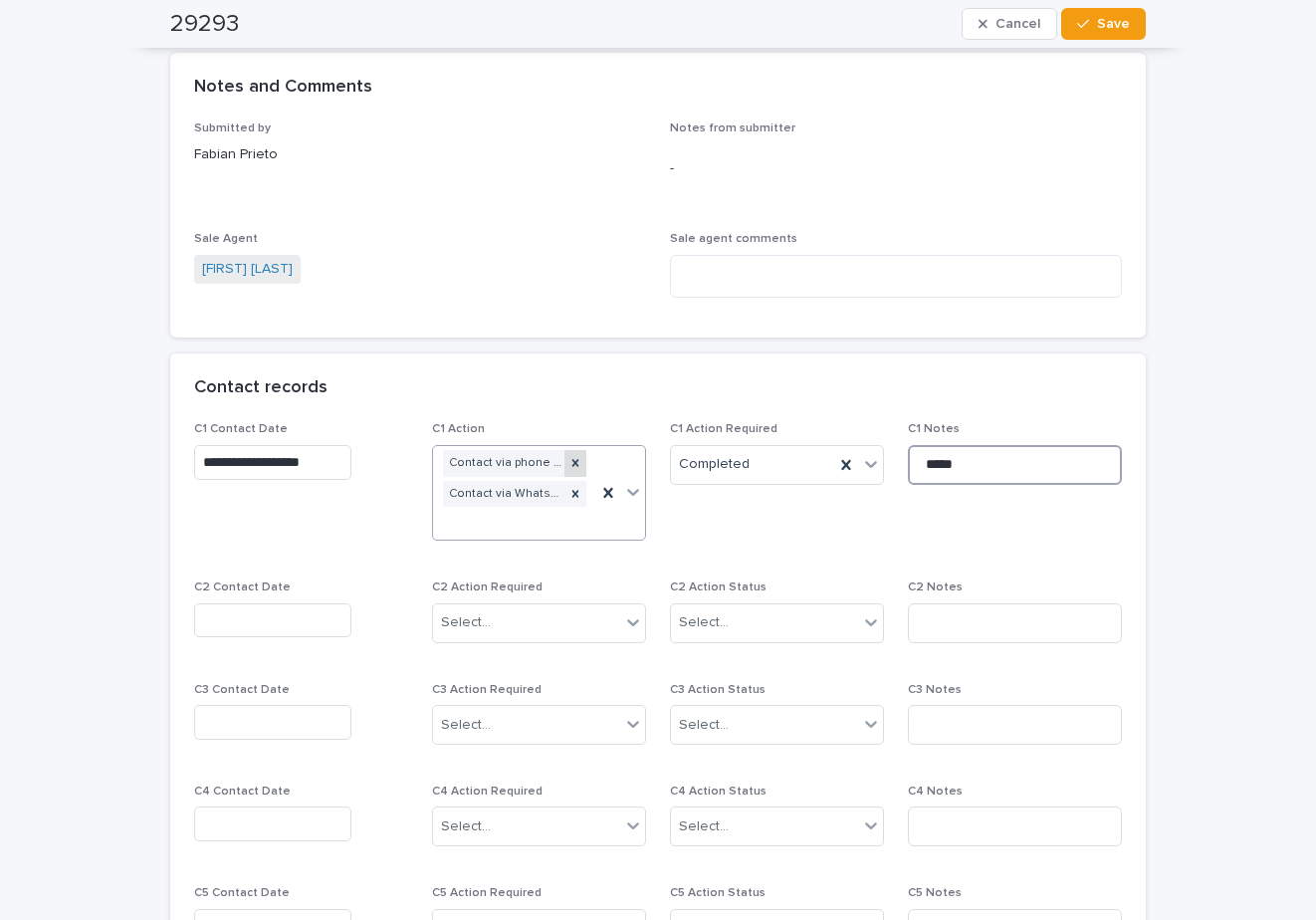 click 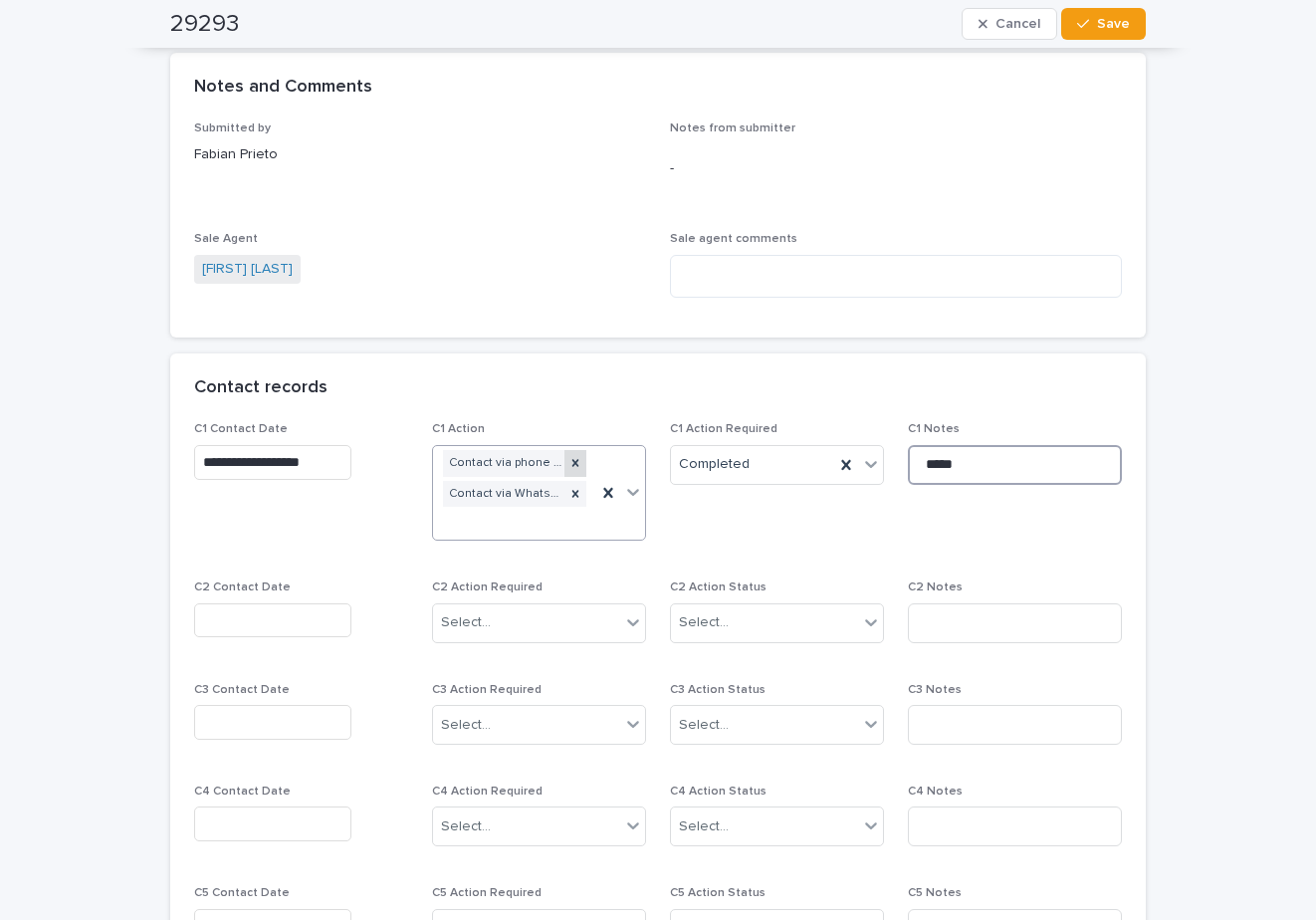 type on "*****" 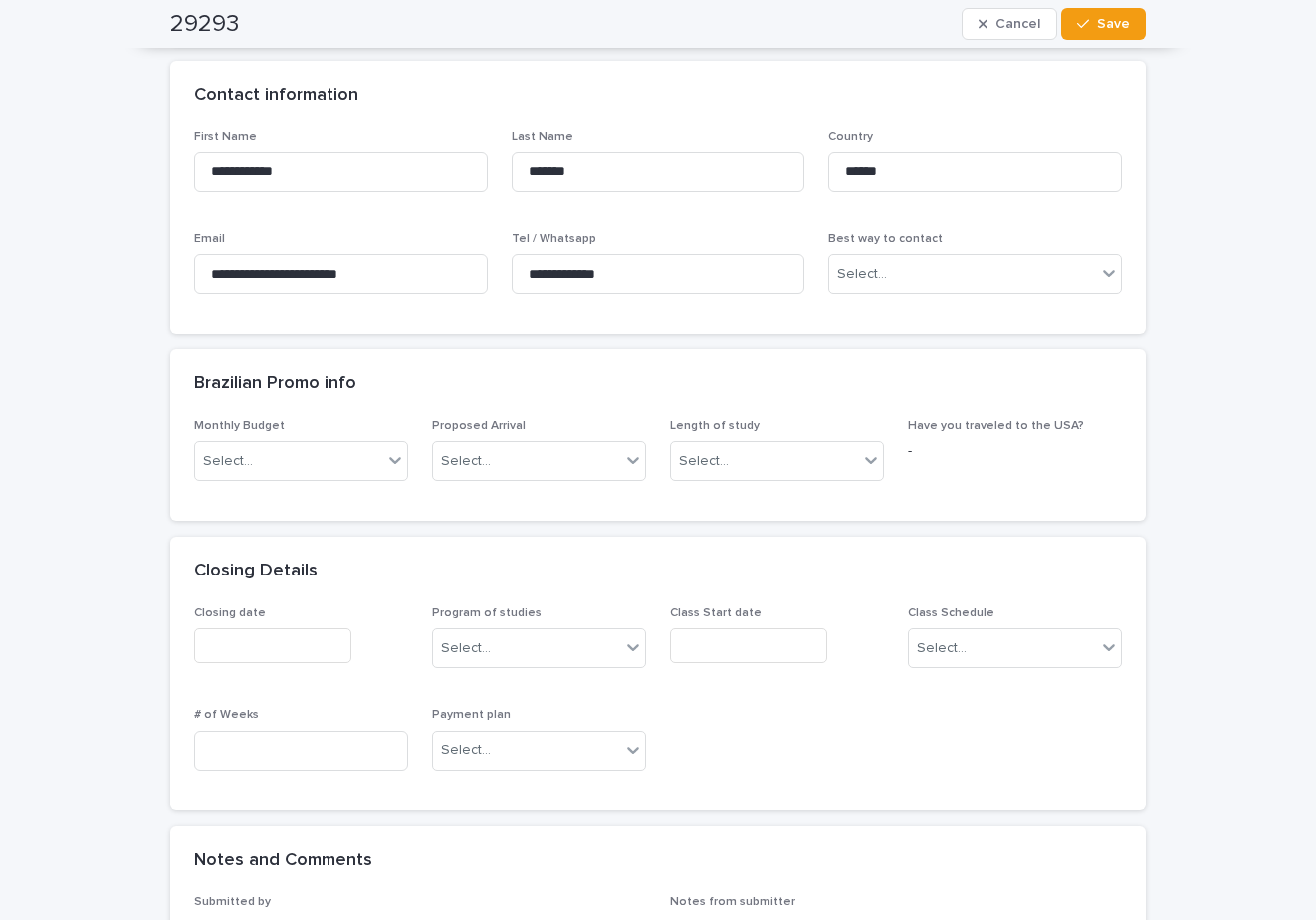scroll, scrollTop: 398, scrollLeft: 0, axis: vertical 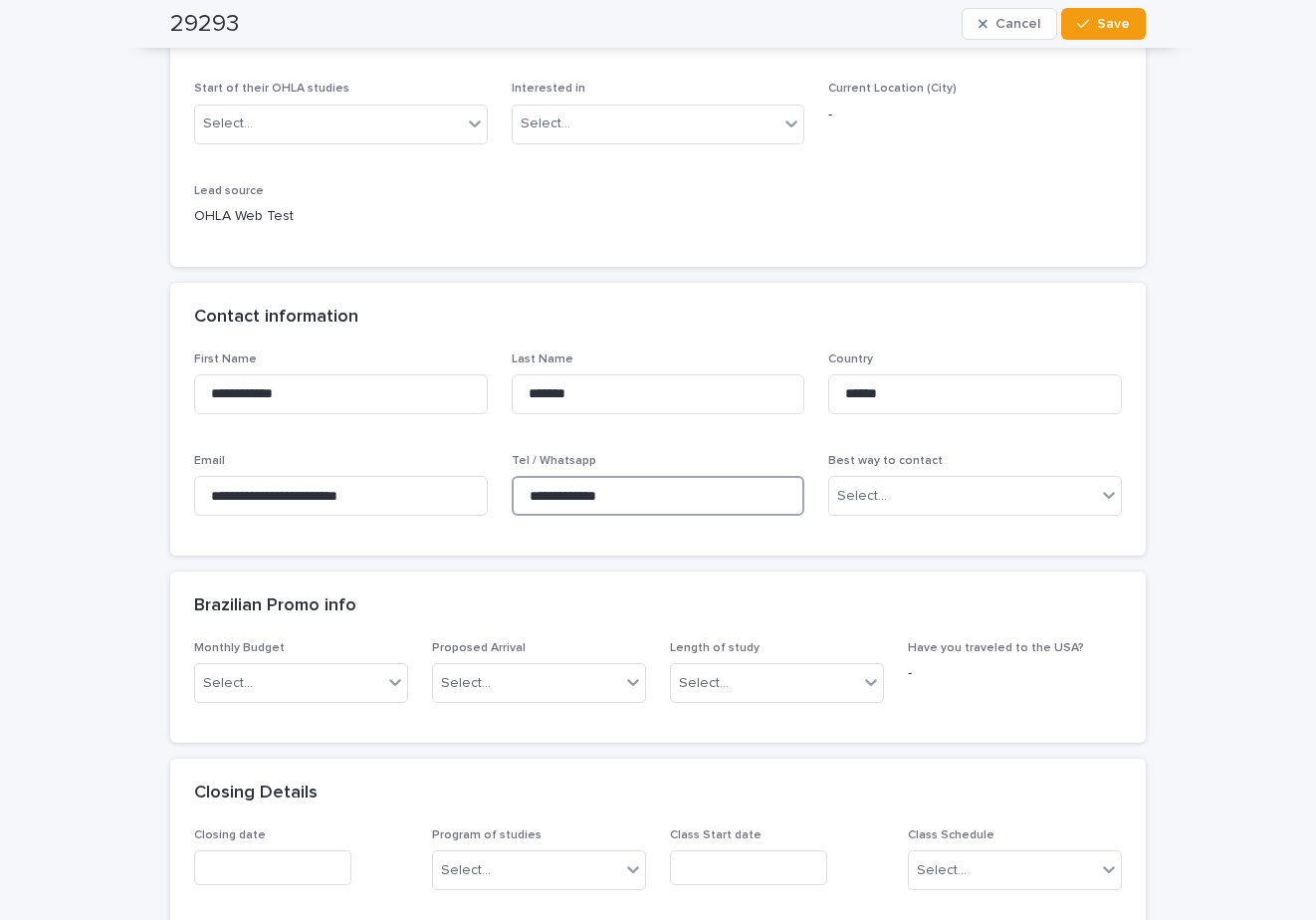 drag, startPoint x: 643, startPoint y: 492, endPoint x: 498, endPoint y: 473, distance: 146.23953 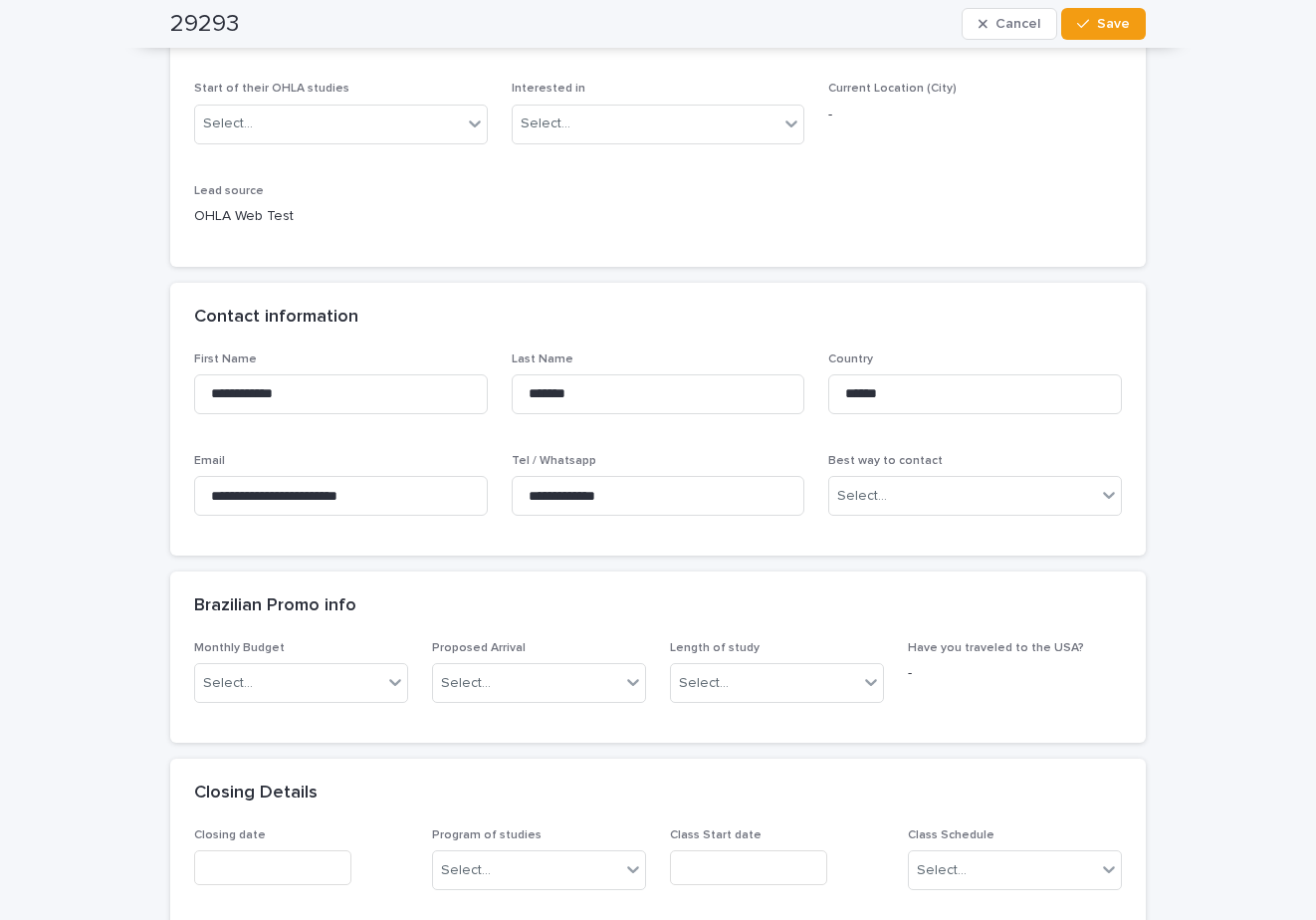 click on "**********" at bounding box center [658, 969] 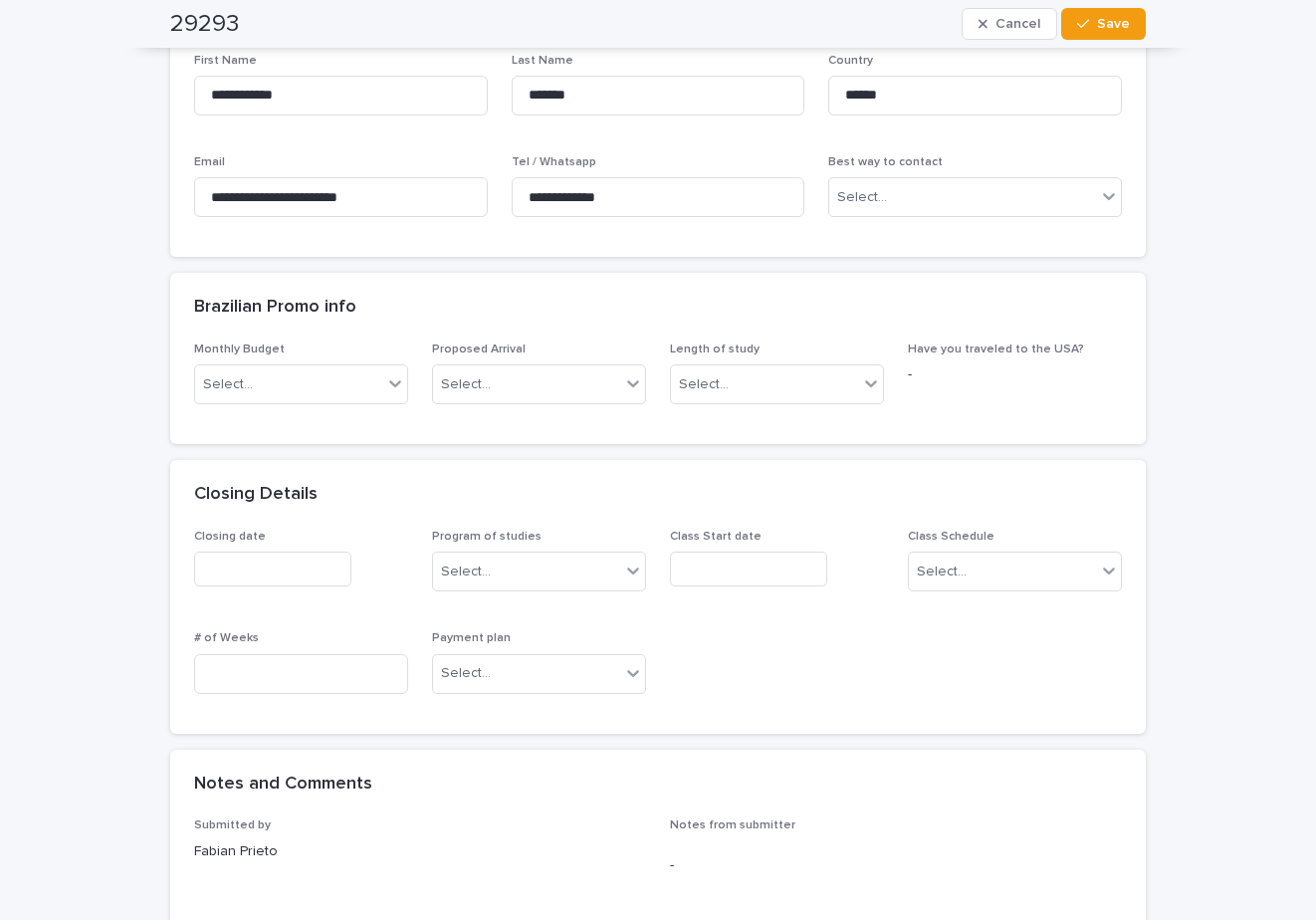 scroll, scrollTop: 0, scrollLeft: 0, axis: both 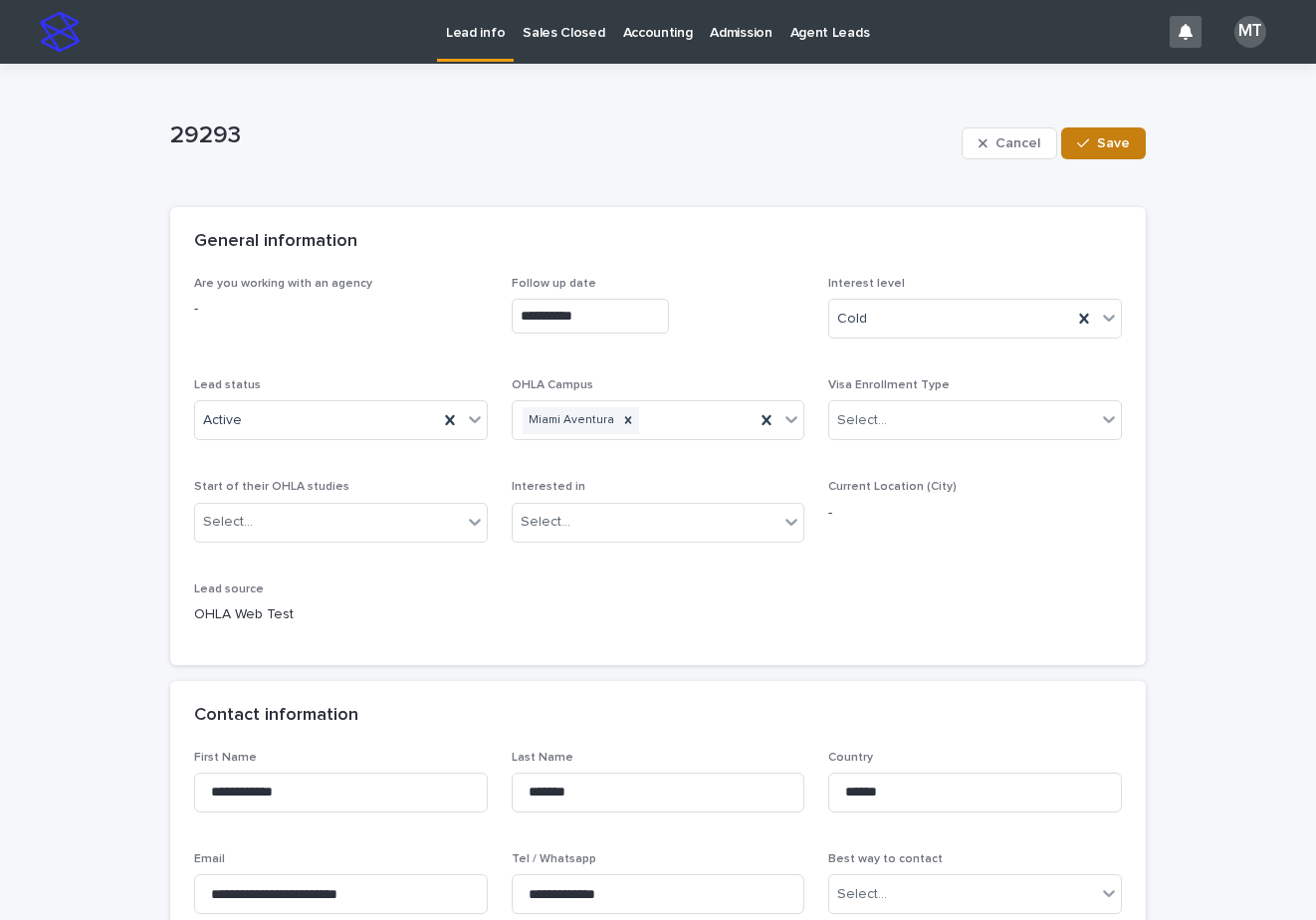 click on "Save" at bounding box center (1113, 143) 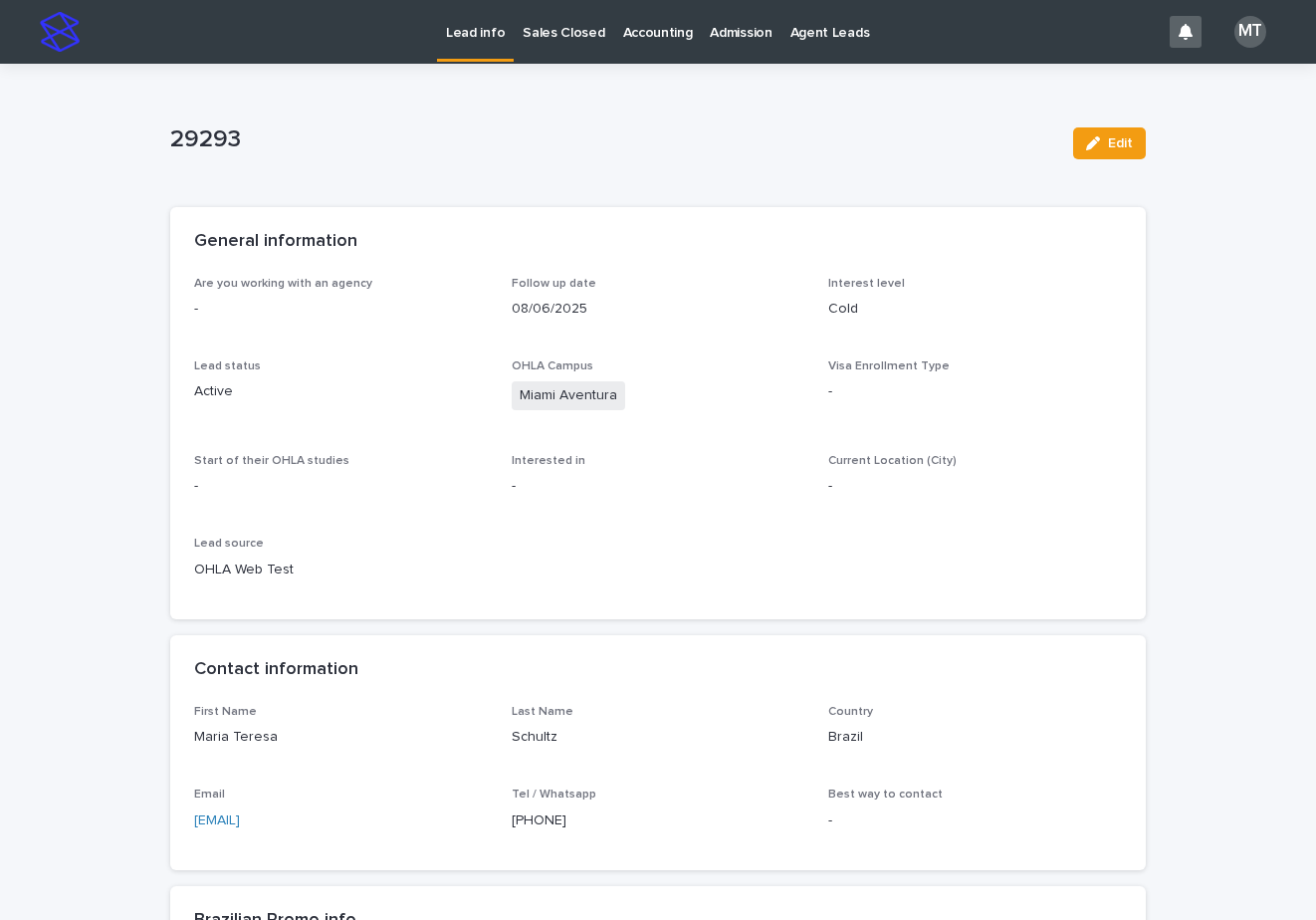 click on "Lead info" at bounding box center (475, 21) 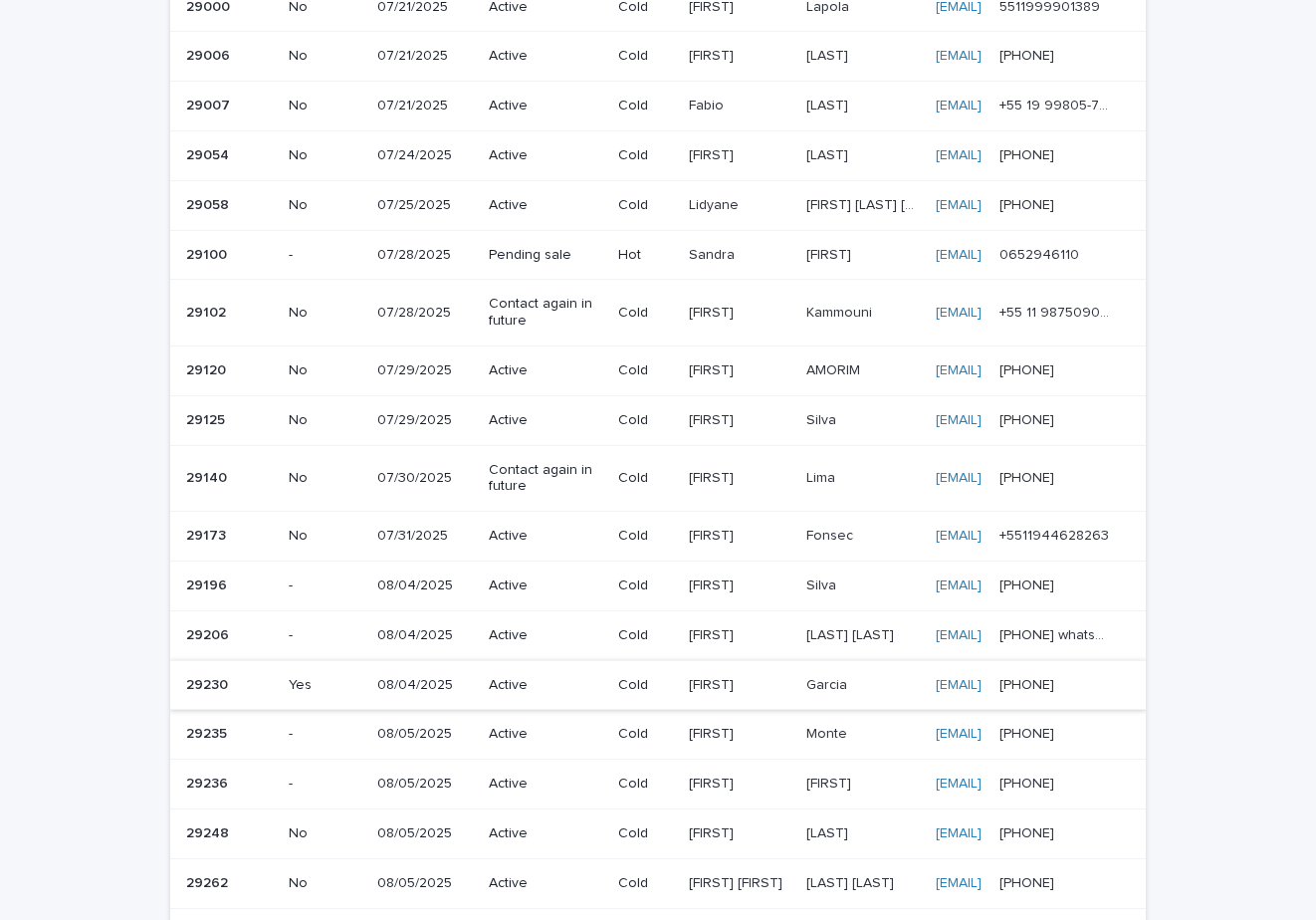 scroll, scrollTop: 697, scrollLeft: 0, axis: vertical 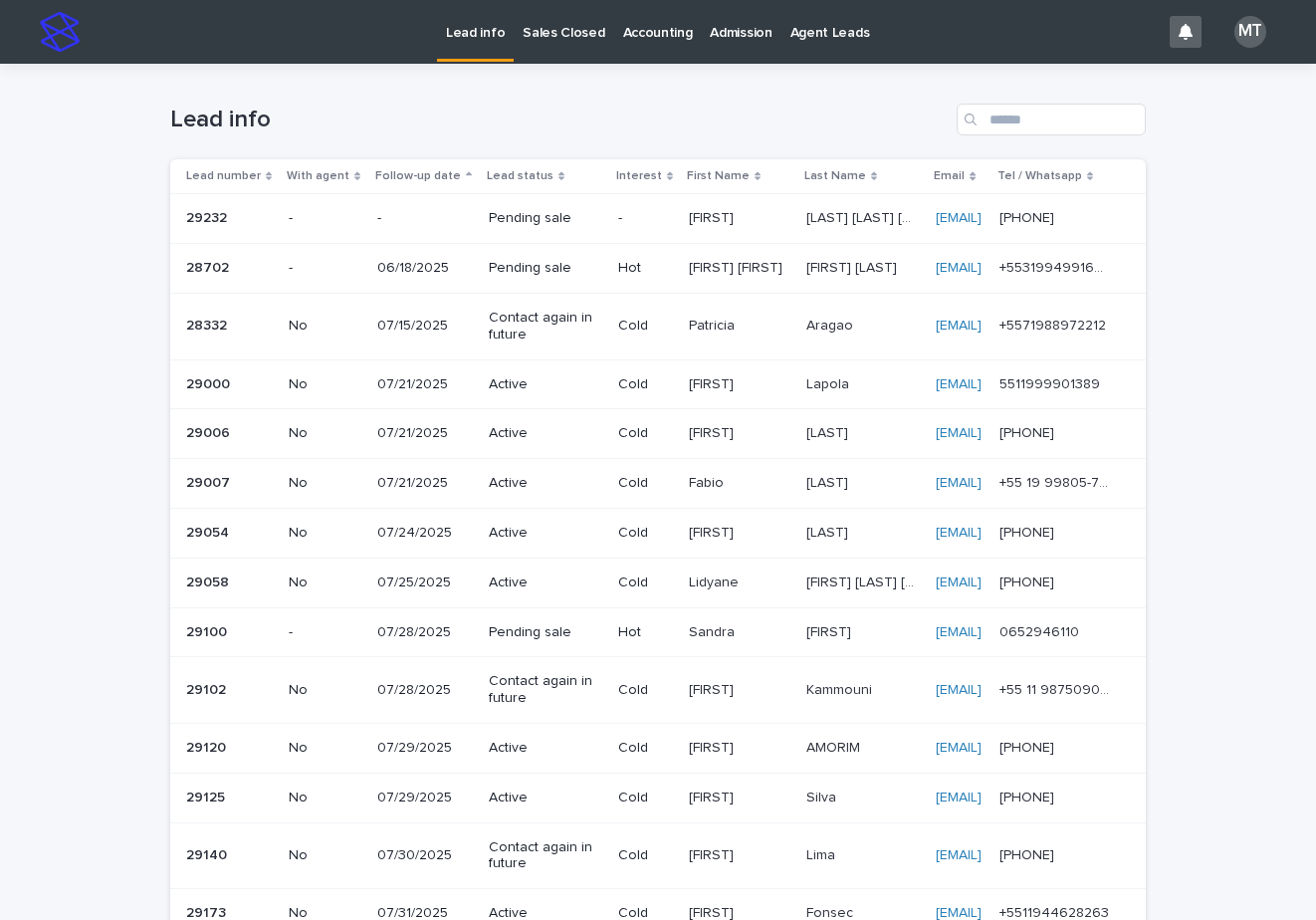 click on "Sales Closed" at bounding box center [563, 21] 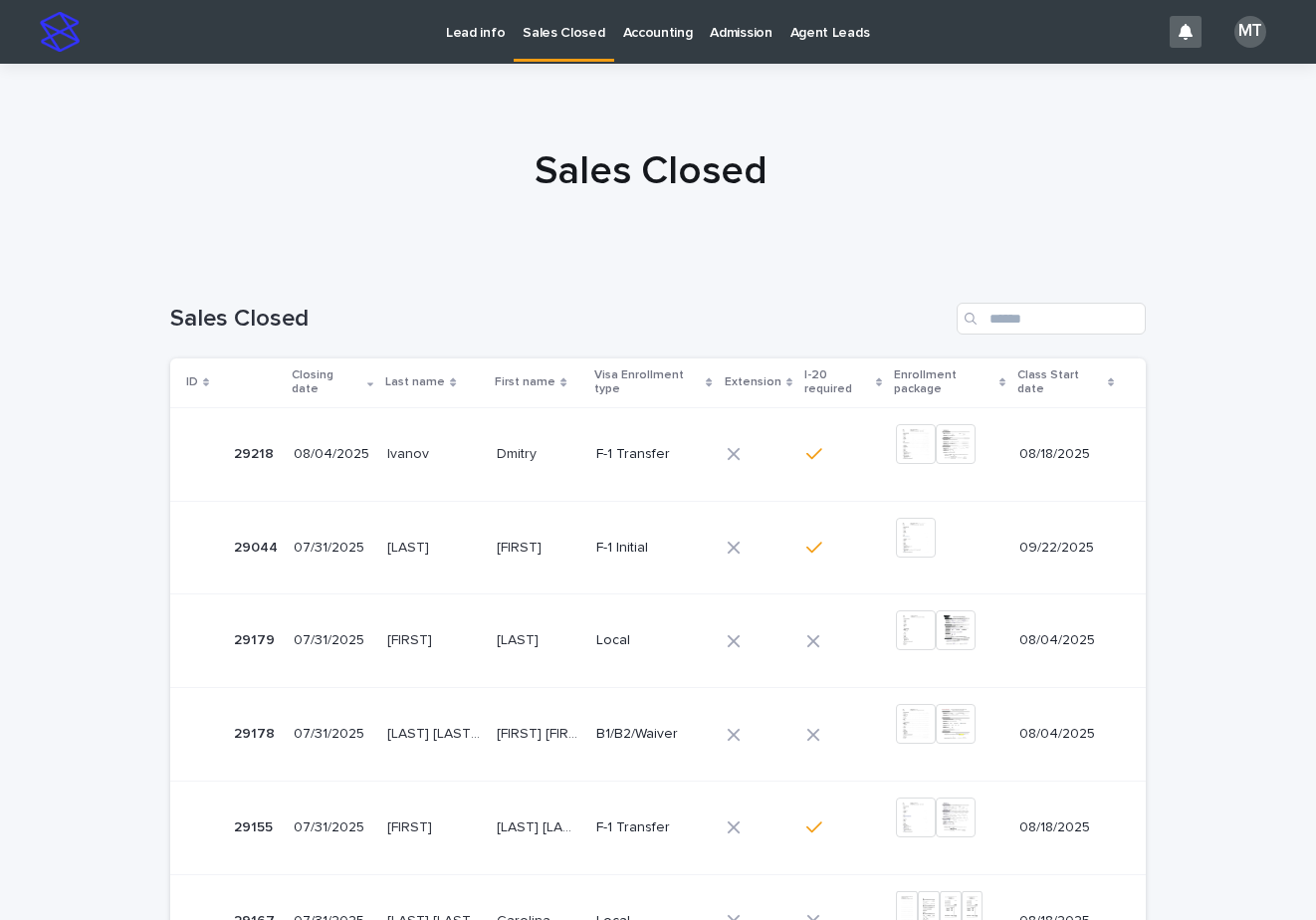 click on "Dmitry" at bounding box center (519, 452) 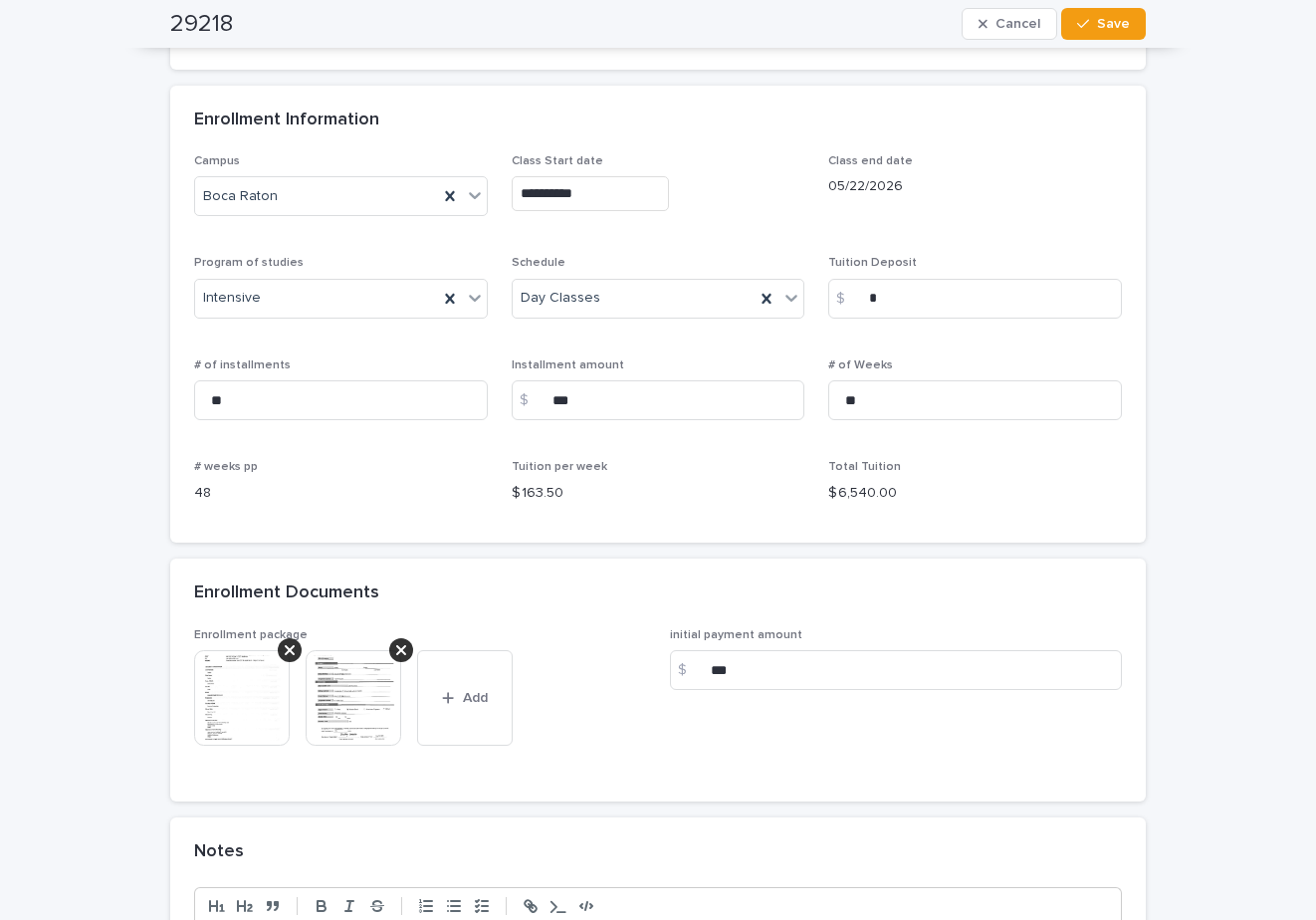 scroll, scrollTop: 1593, scrollLeft: 0, axis: vertical 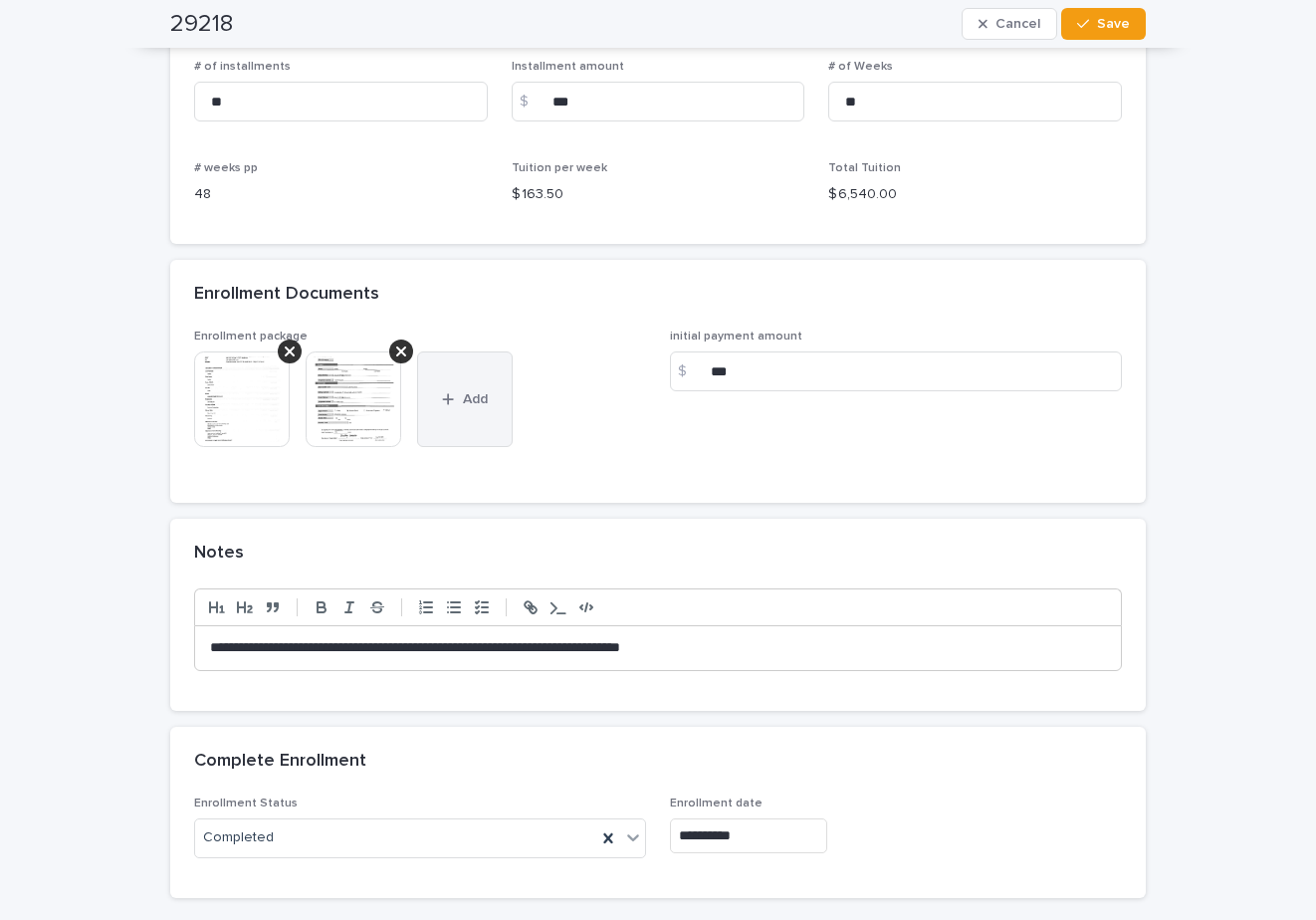 click on "Add" at bounding box center [465, 399] 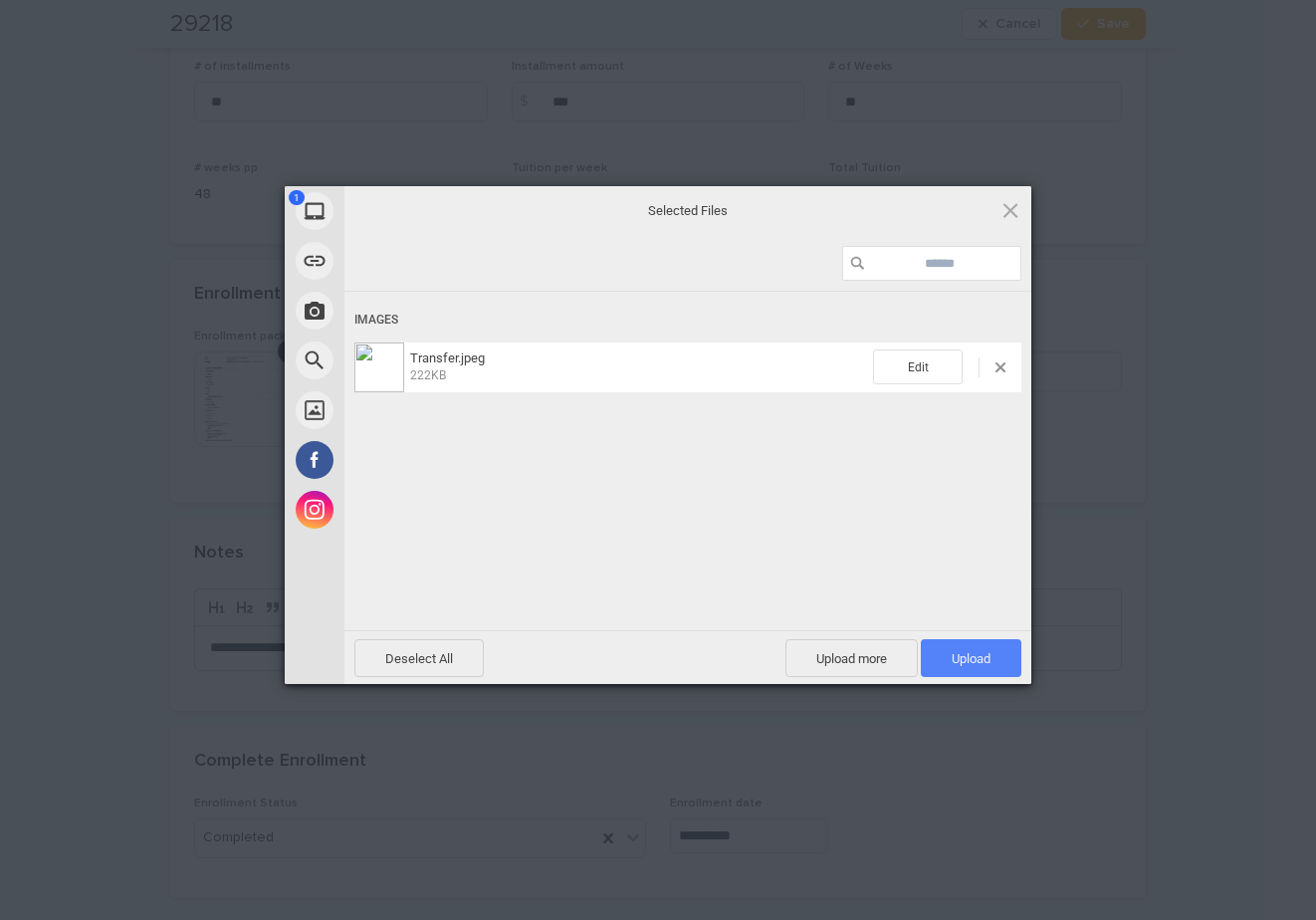 click on "Upload
1" at bounding box center [971, 658] 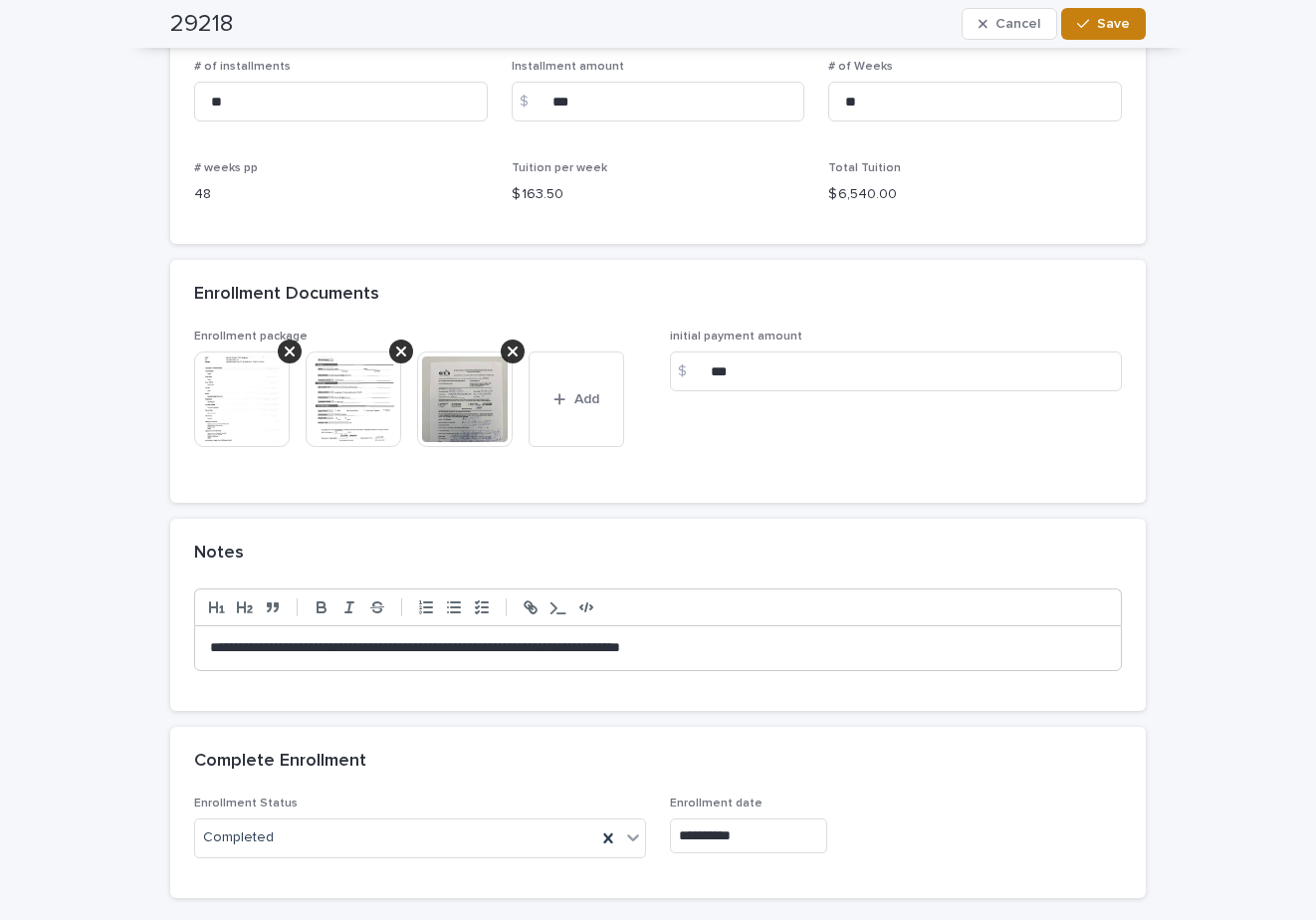 click on "Save" at bounding box center [1113, 24] 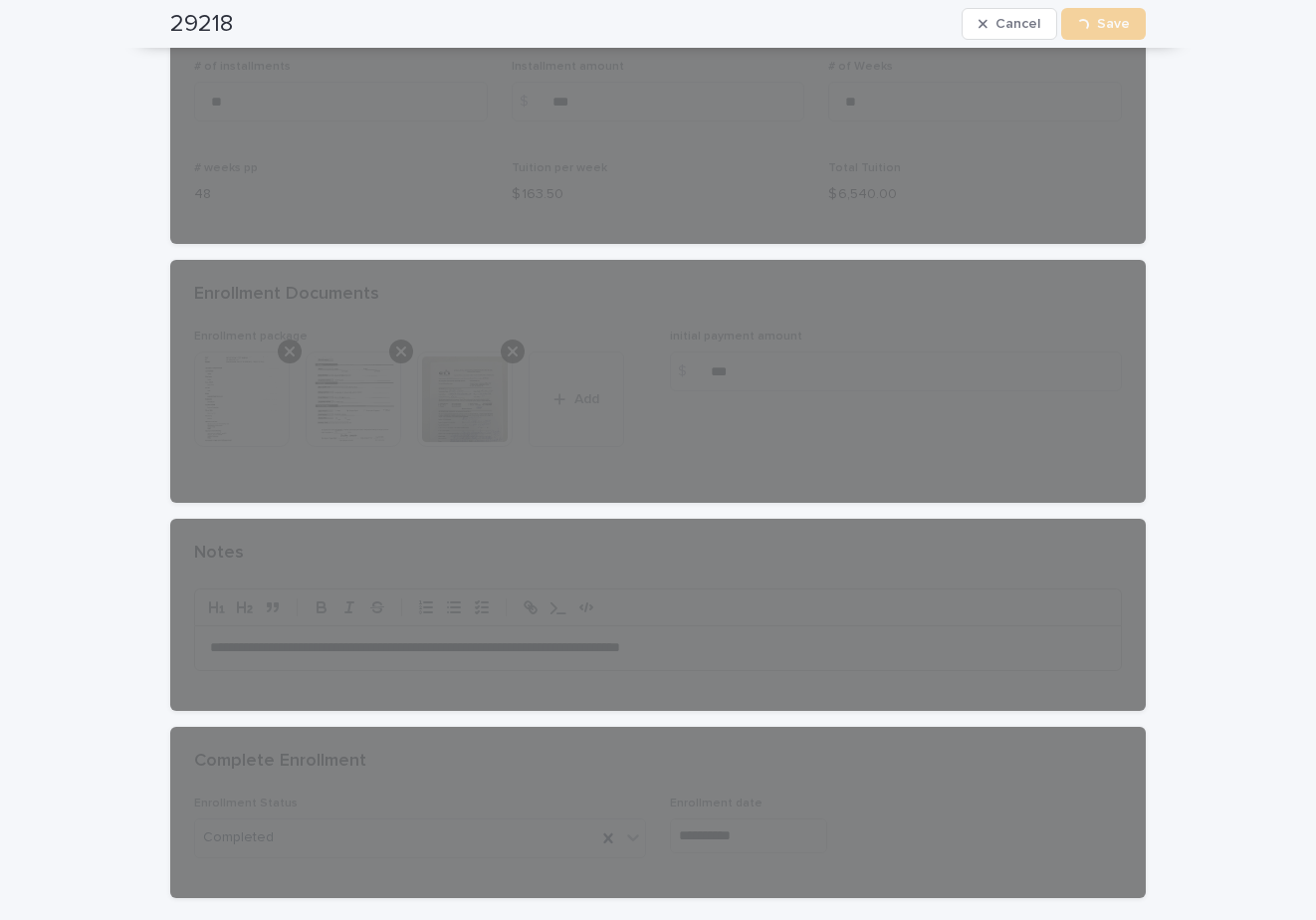 scroll, scrollTop: 1489, scrollLeft: 0, axis: vertical 